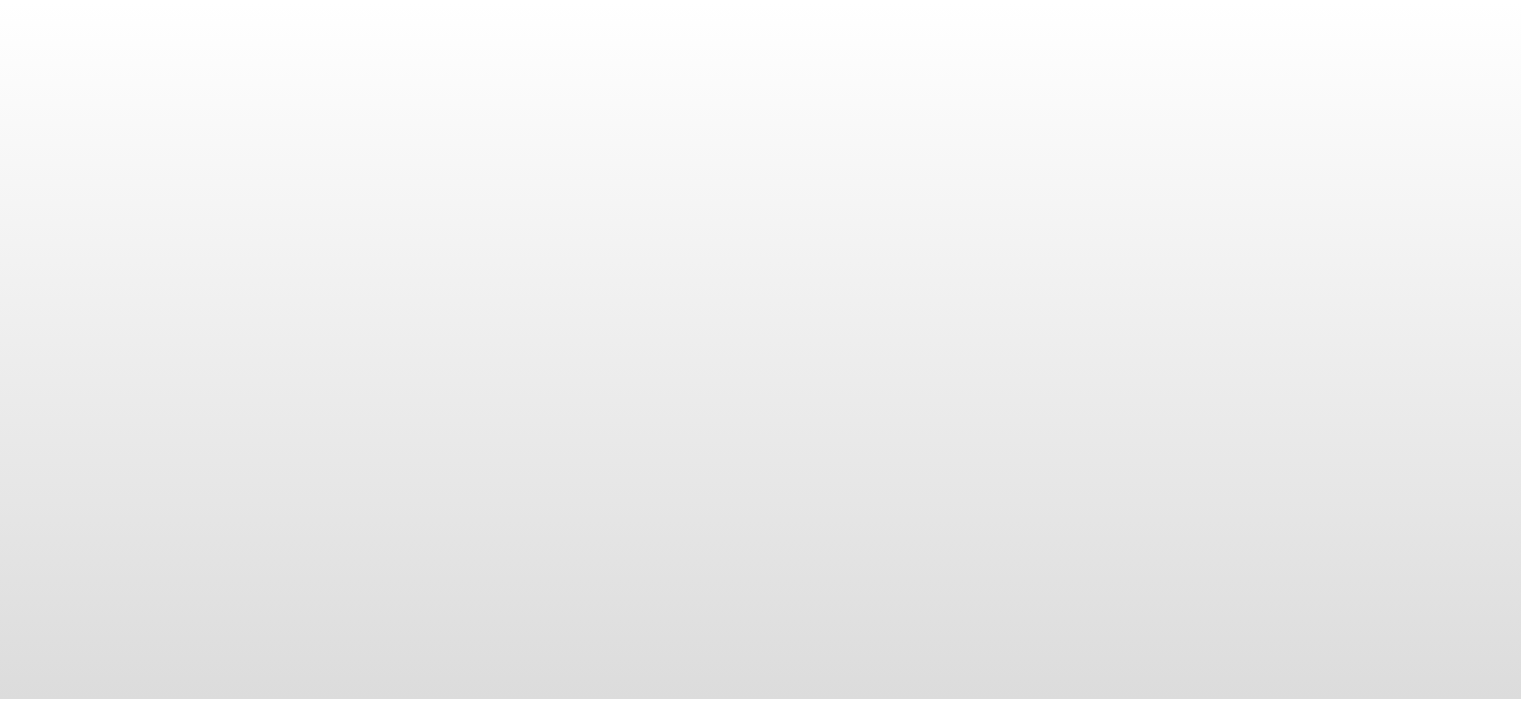 scroll, scrollTop: 0, scrollLeft: 0, axis: both 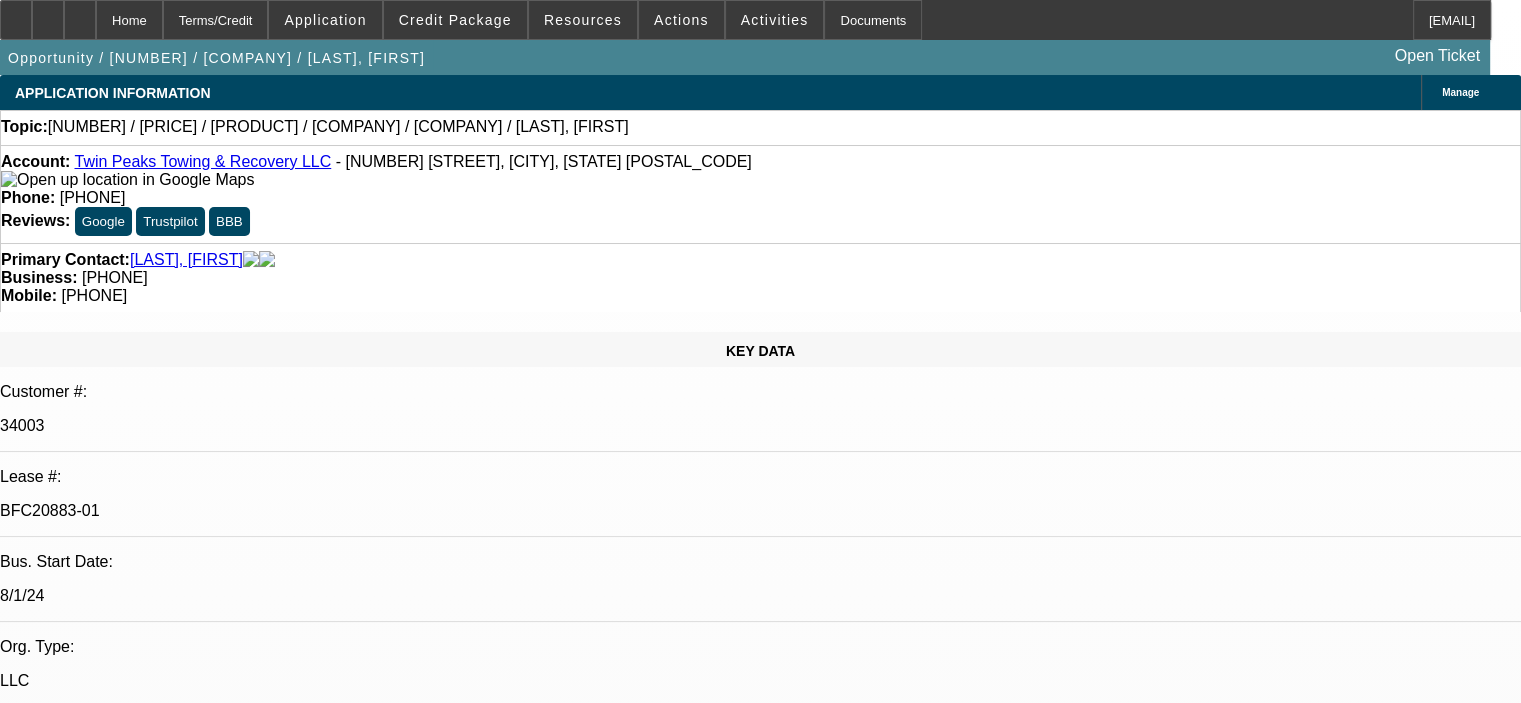 select on "0" 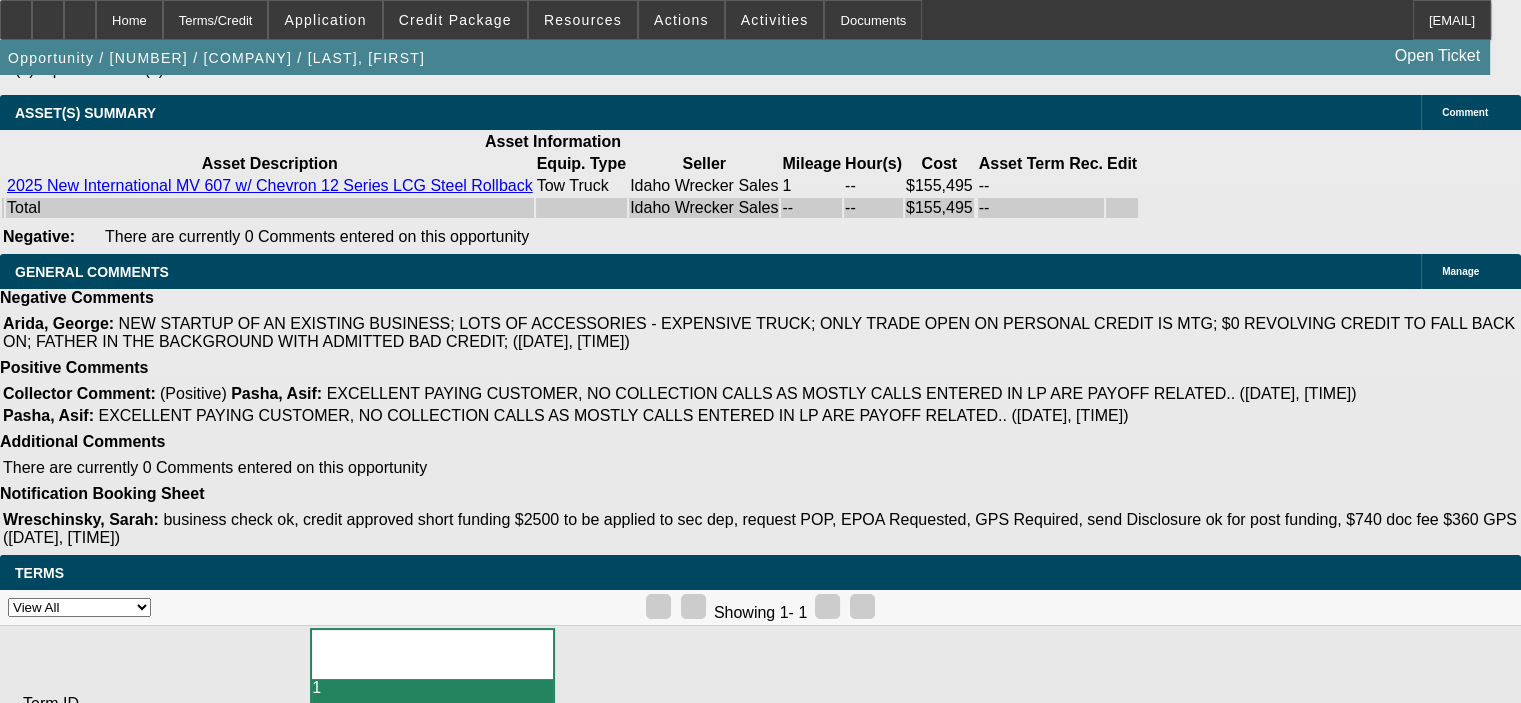 scroll, scrollTop: 4424, scrollLeft: 0, axis: vertical 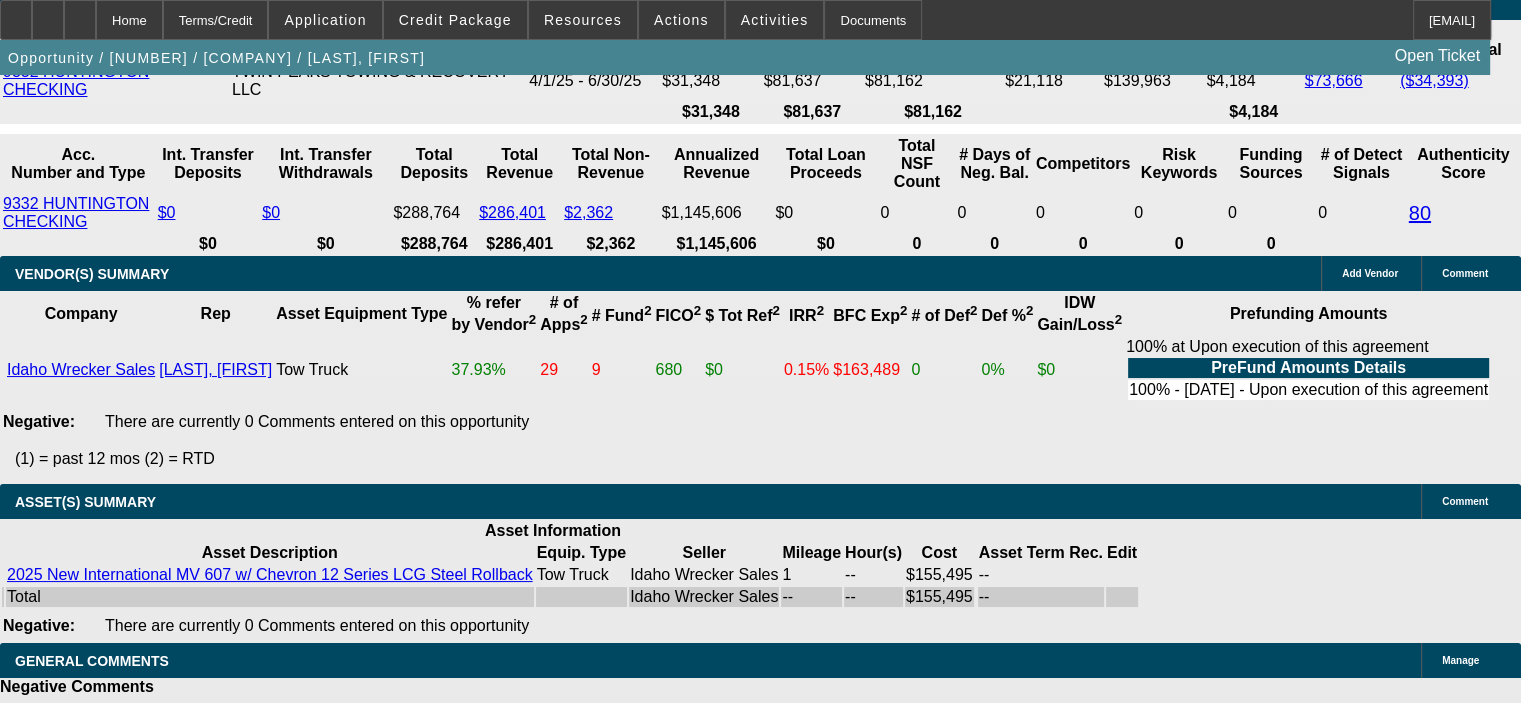 click on "View T-Value" 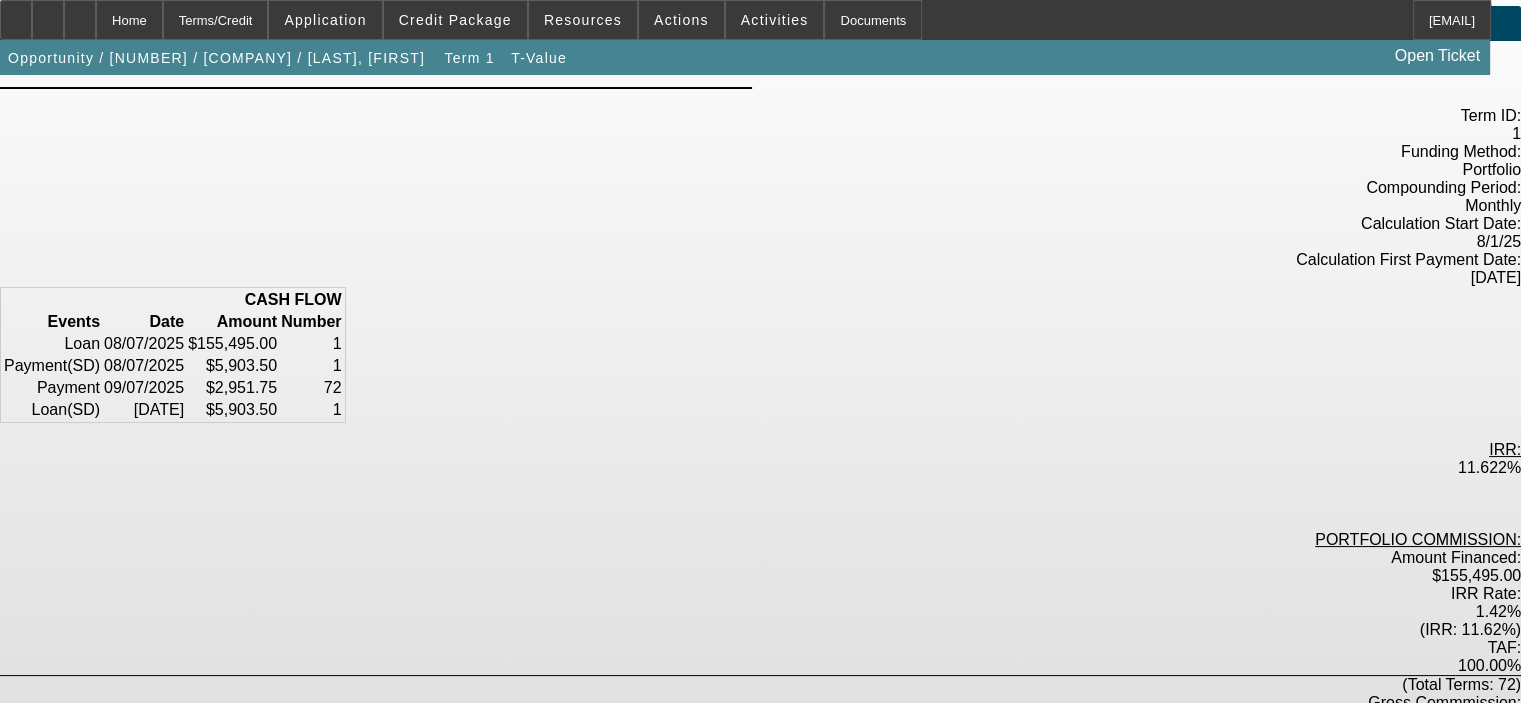 scroll, scrollTop: 0, scrollLeft: 0, axis: both 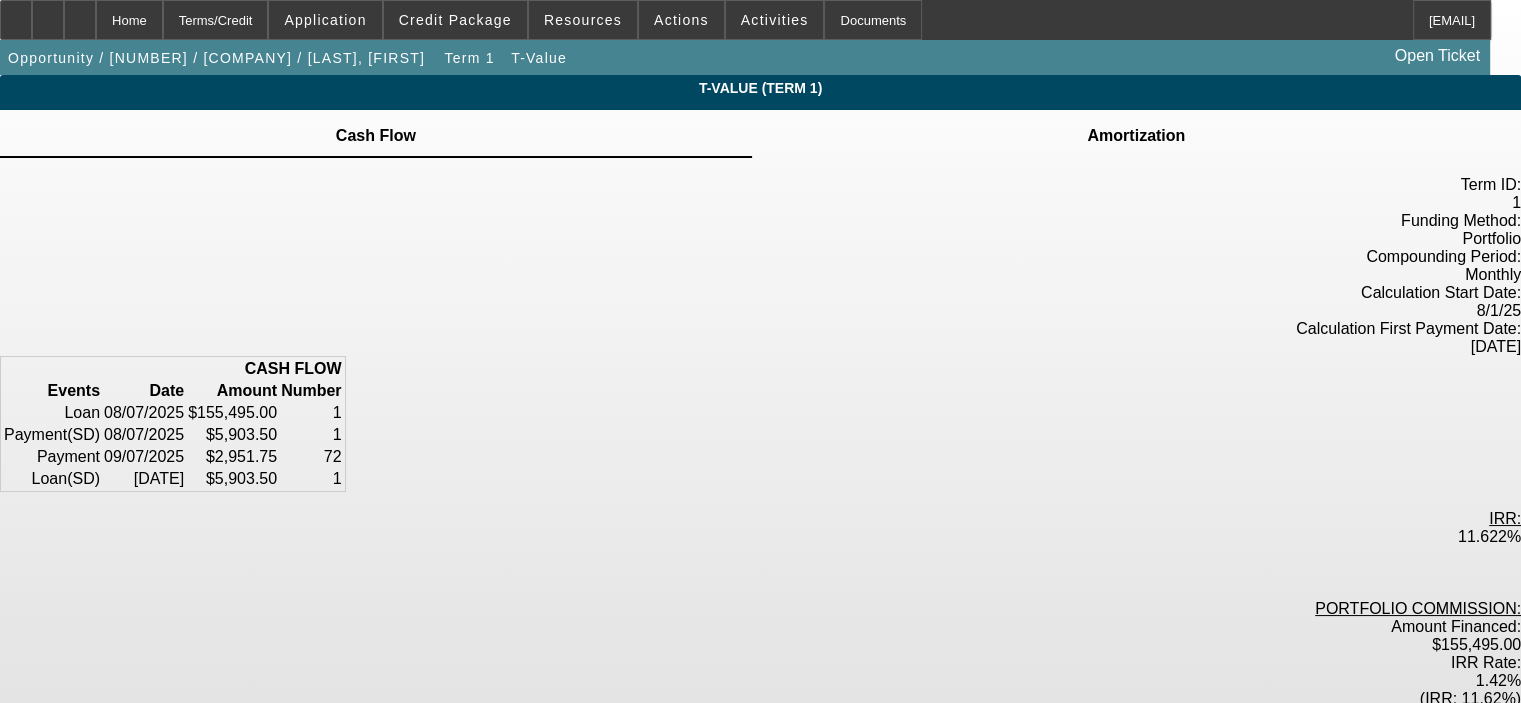click on "Amortization" at bounding box center (1136, 136) 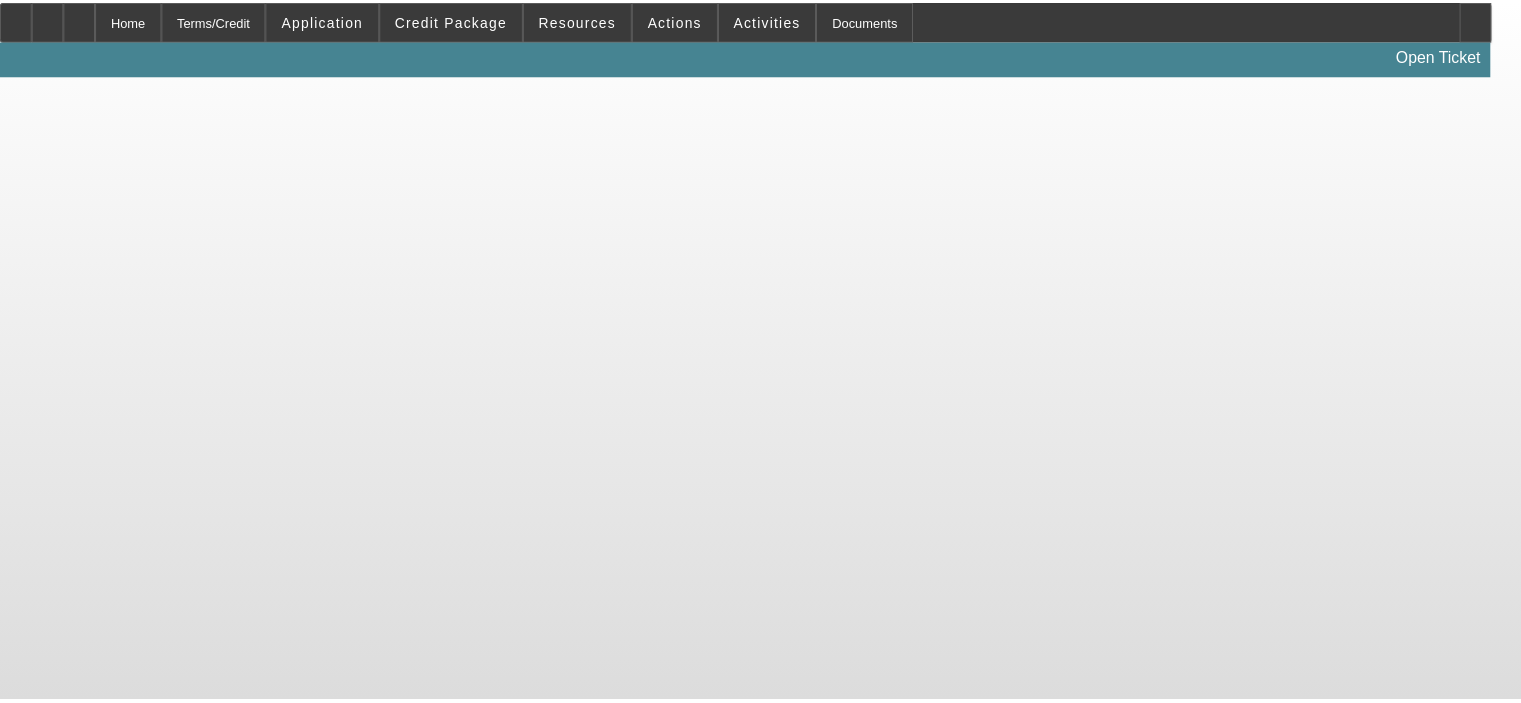 scroll, scrollTop: 0, scrollLeft: 0, axis: both 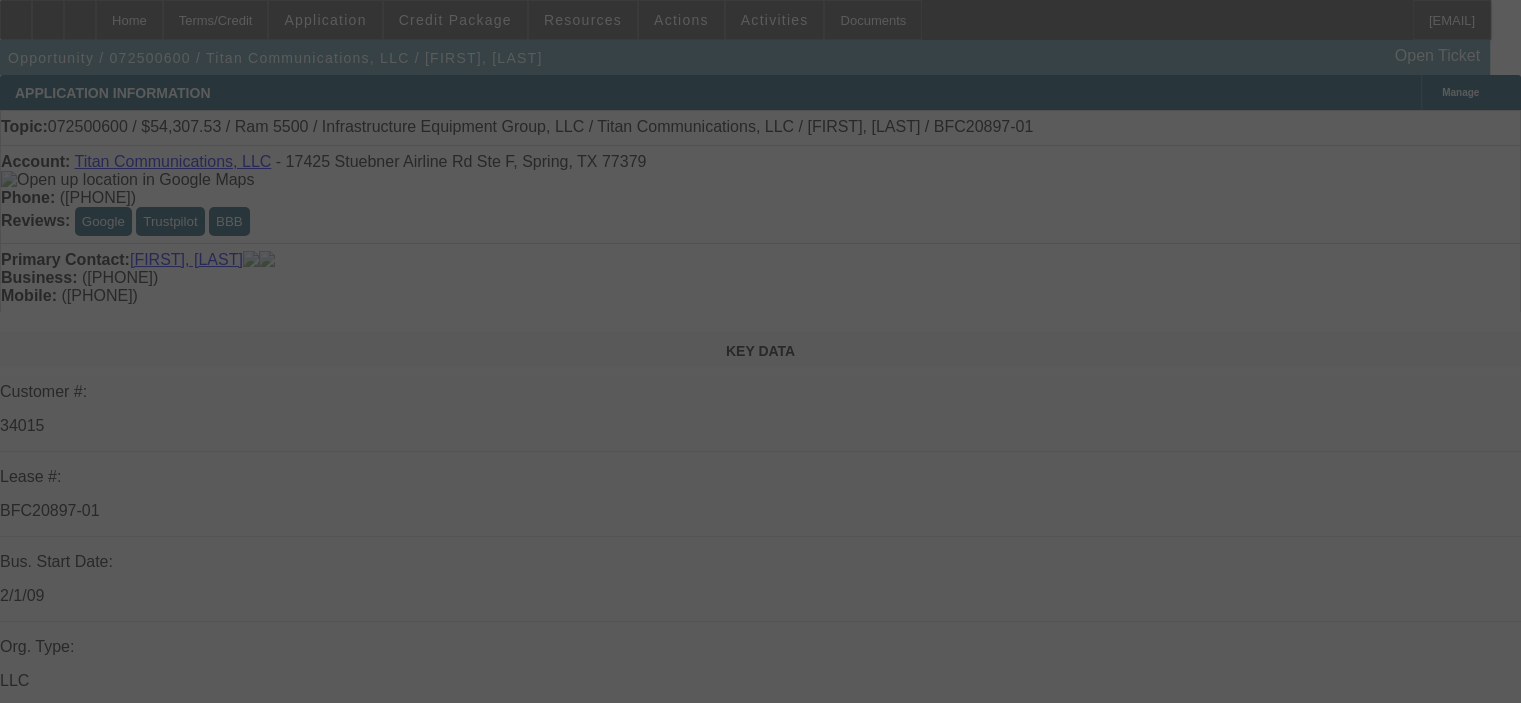 select on "0" 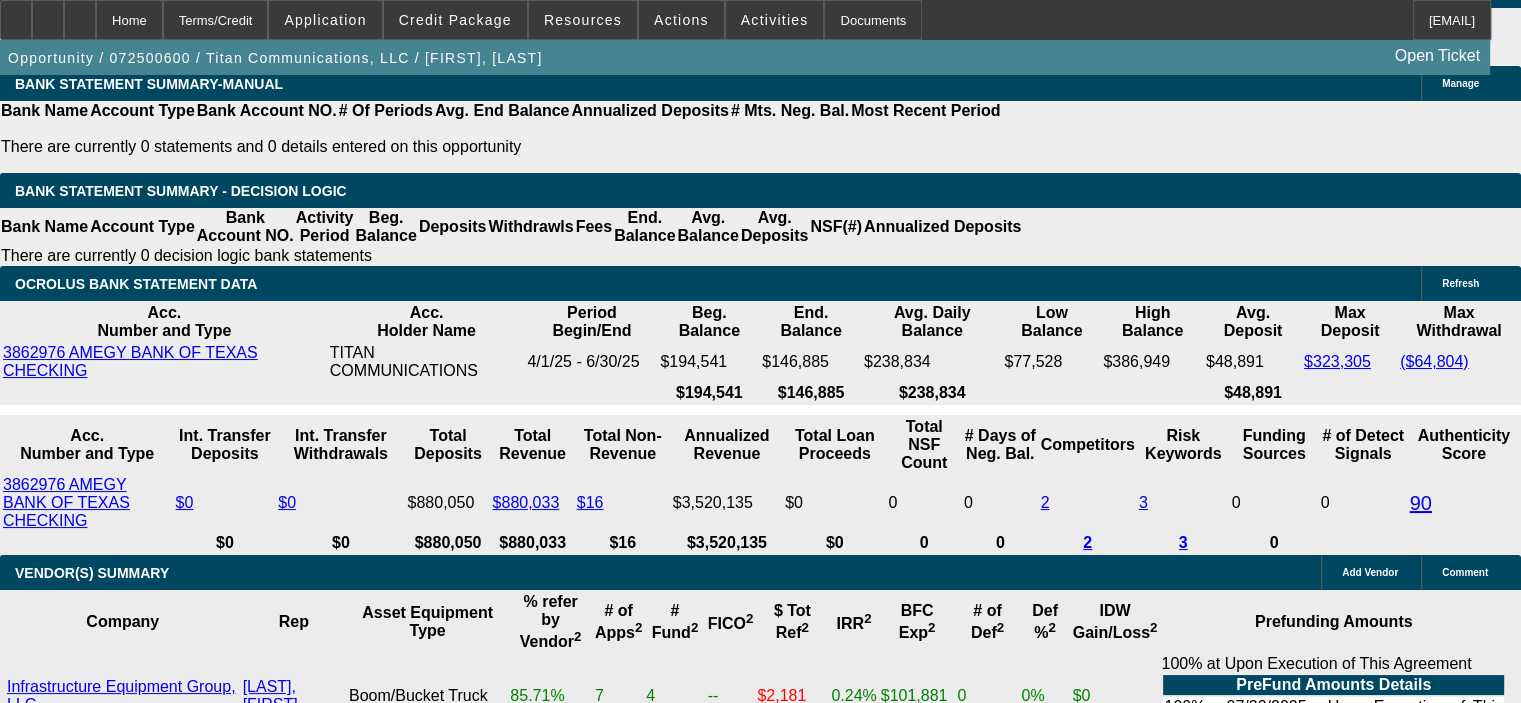 scroll, scrollTop: 3700, scrollLeft: 0, axis: vertical 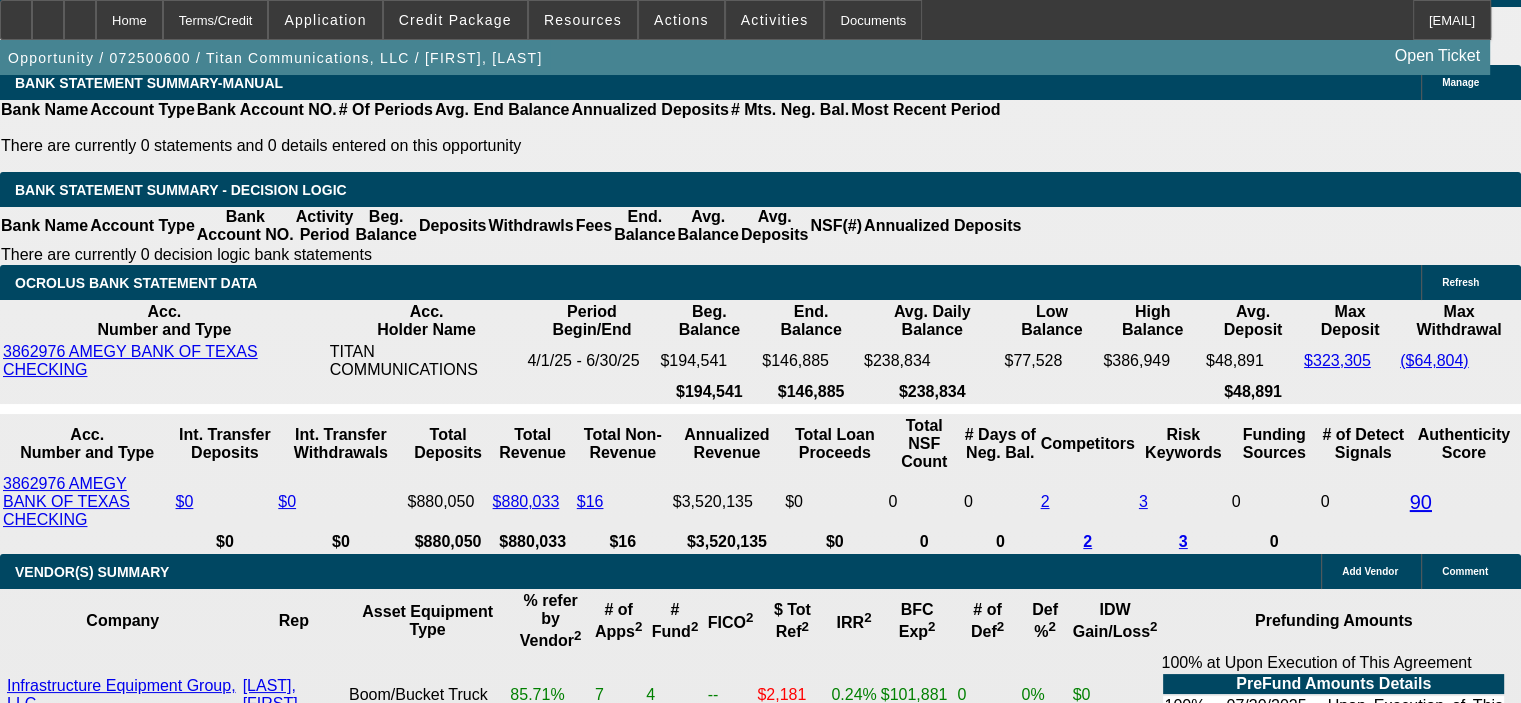 click on "View T-Value" 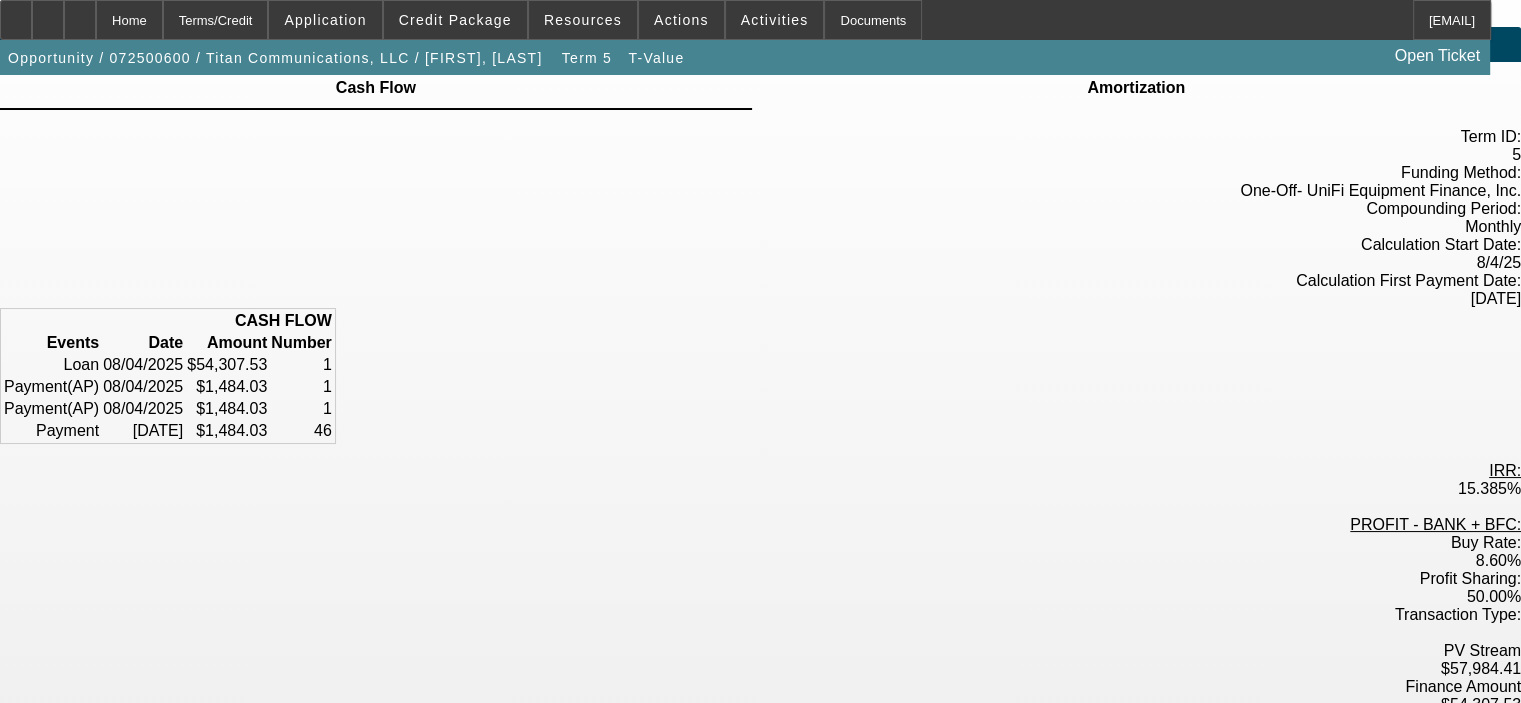 scroll, scrollTop: 0, scrollLeft: 0, axis: both 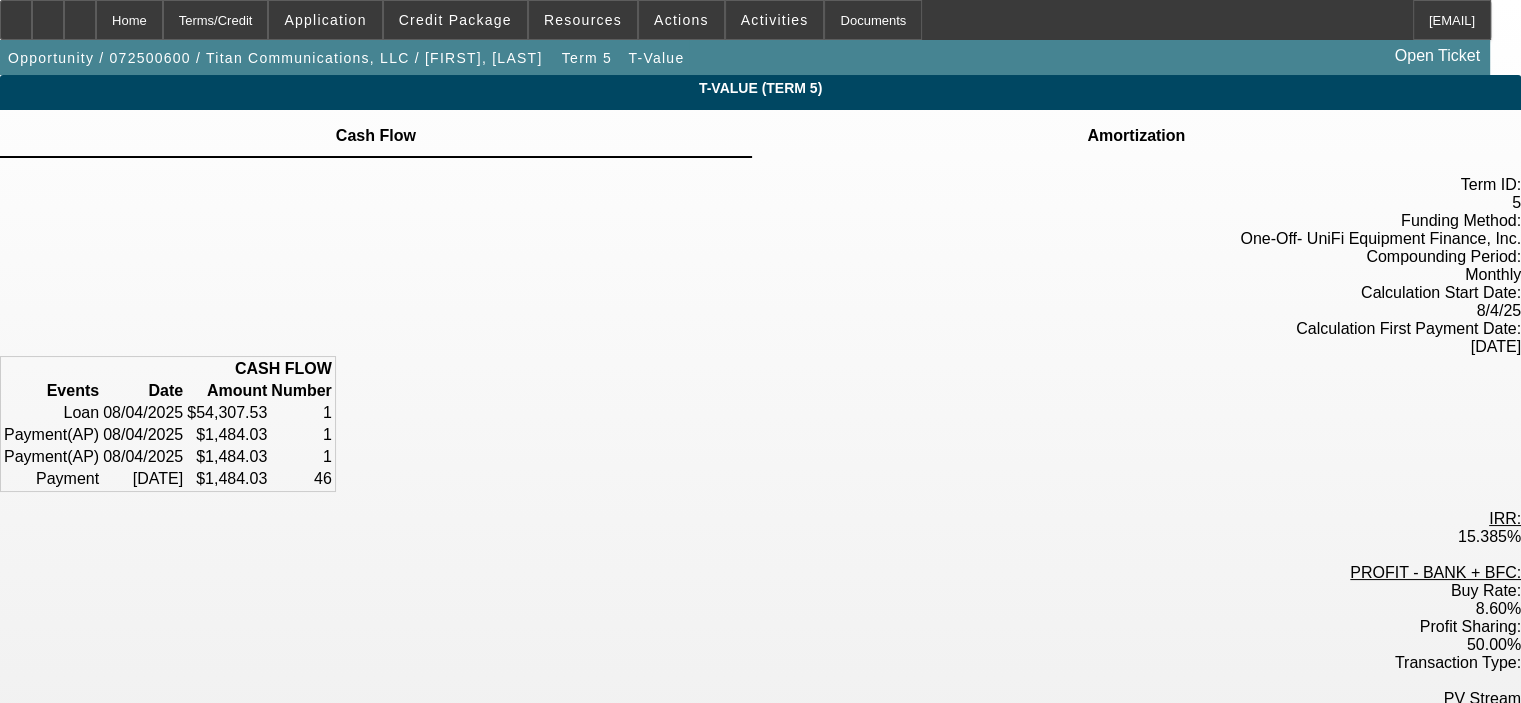 click on "Amortization" at bounding box center (1136, 136) 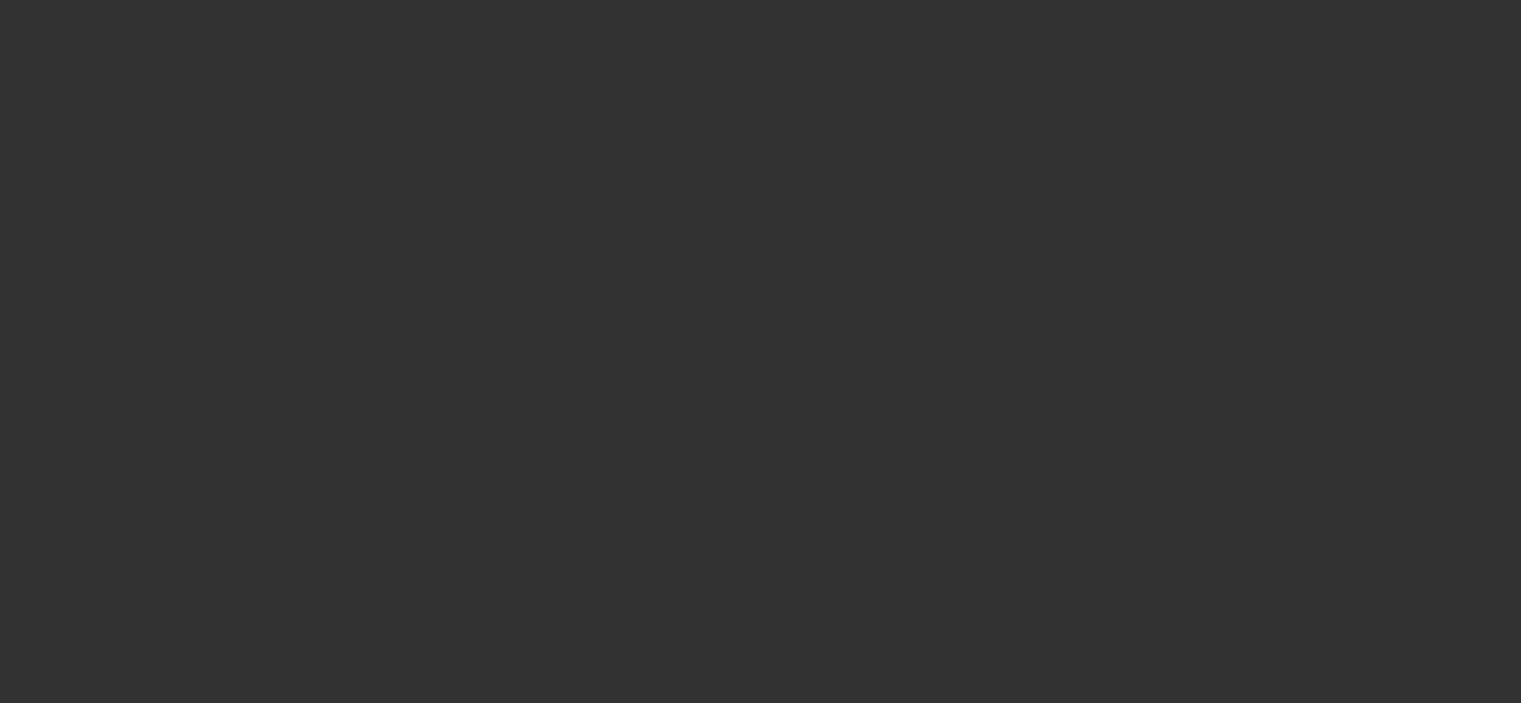 scroll, scrollTop: 0, scrollLeft: 0, axis: both 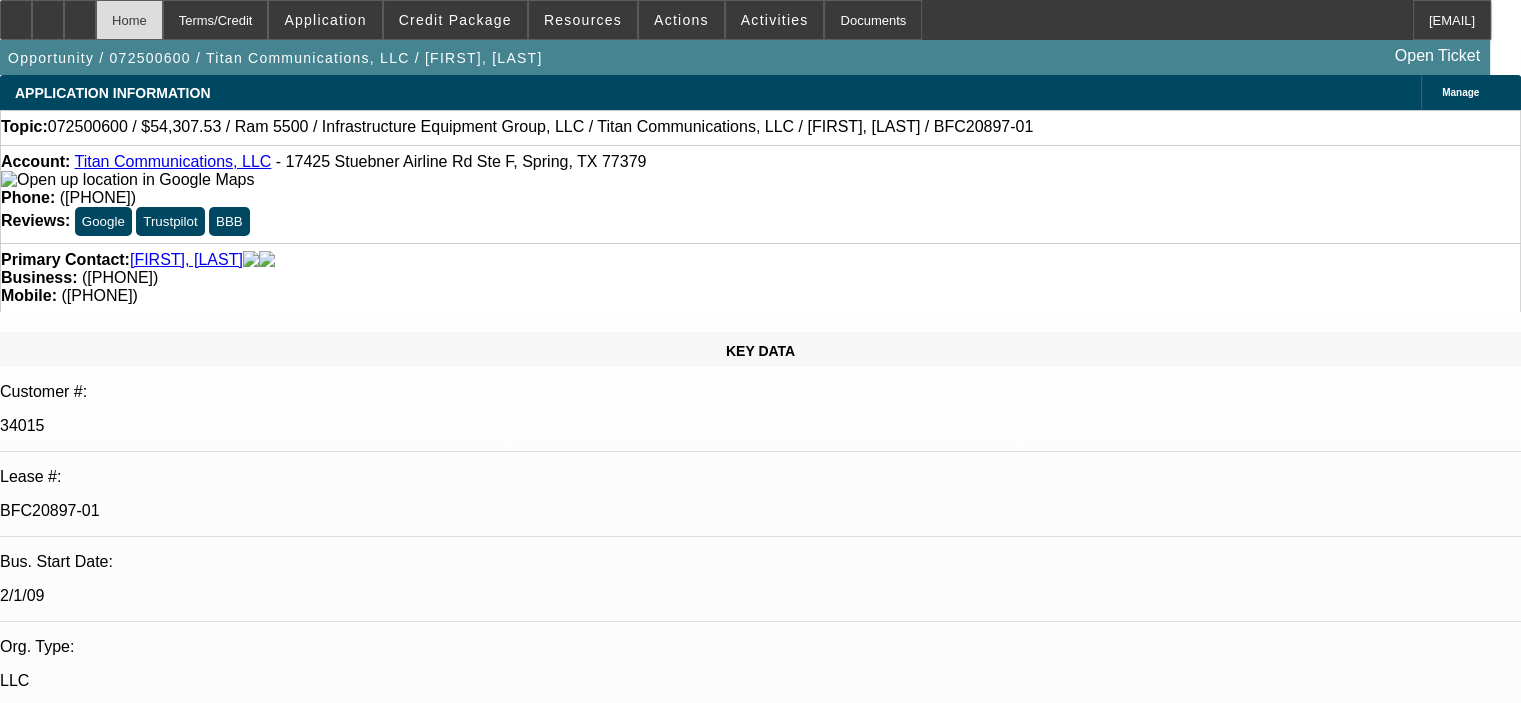 select on "0" 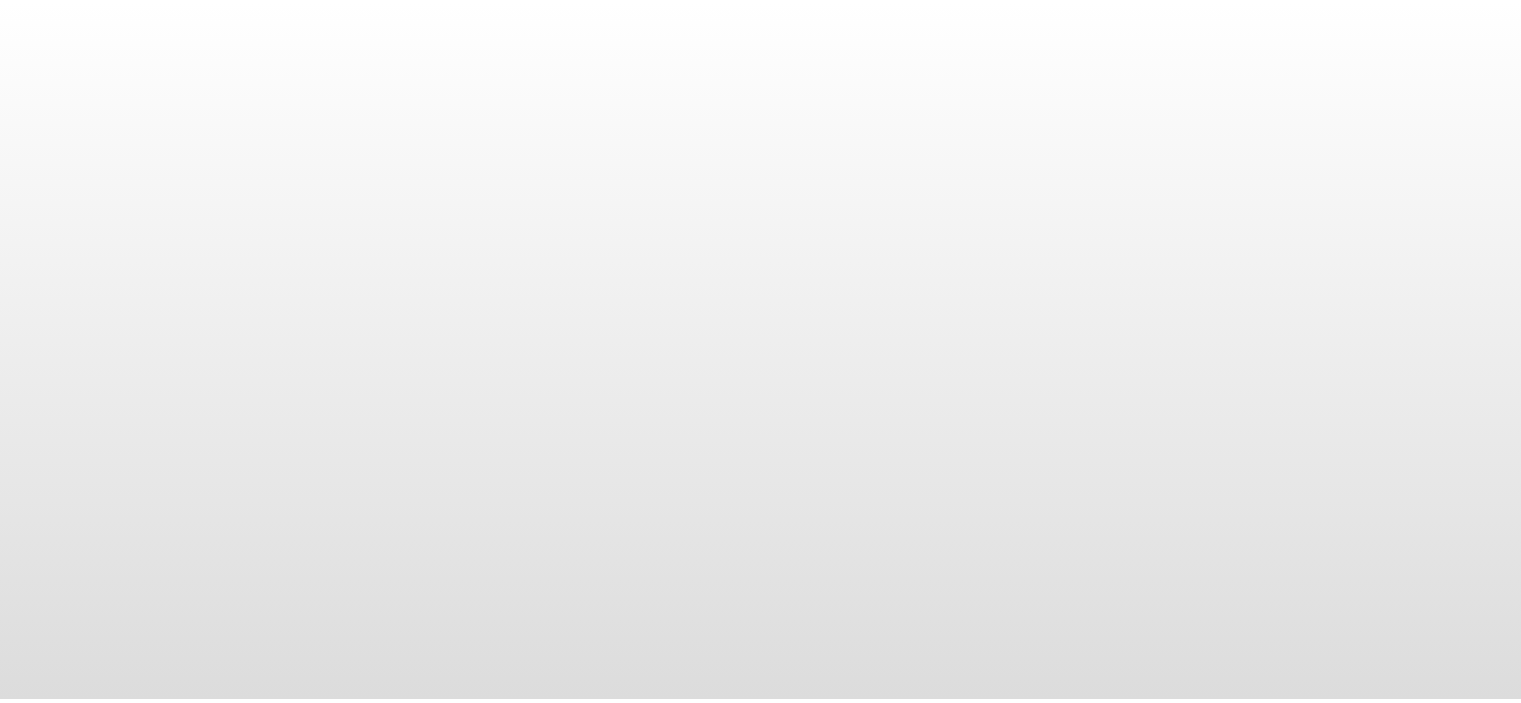 scroll, scrollTop: 0, scrollLeft: 0, axis: both 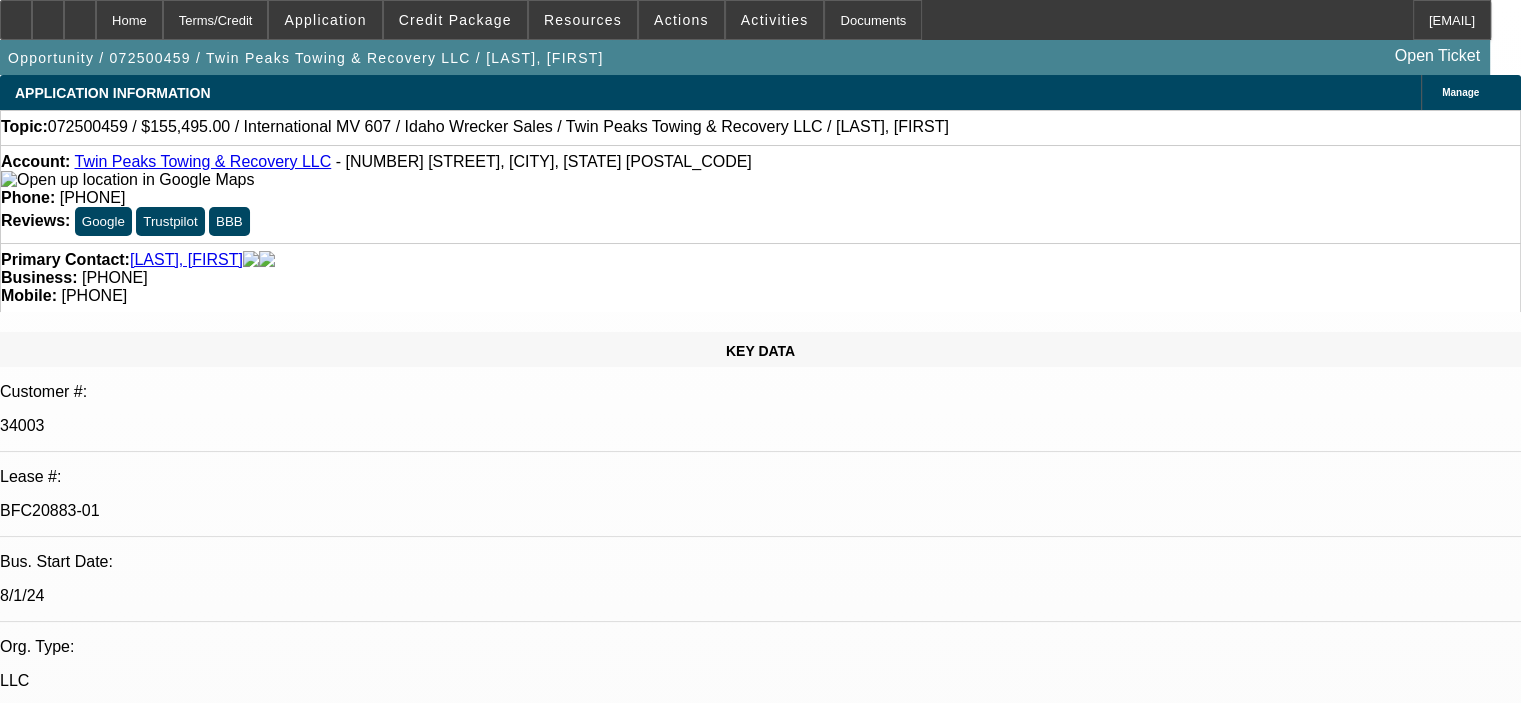 select on "0" 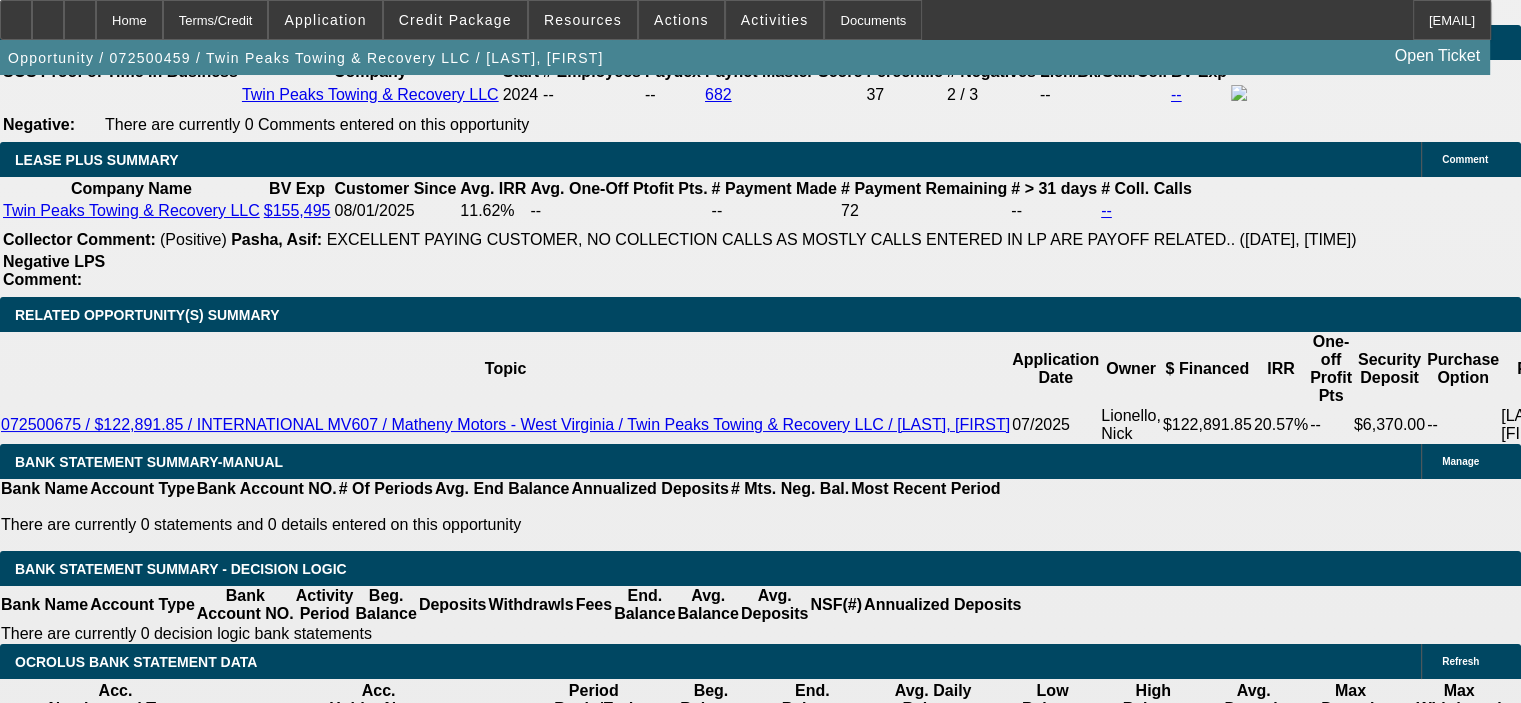 scroll, scrollTop: 3500, scrollLeft: 0, axis: vertical 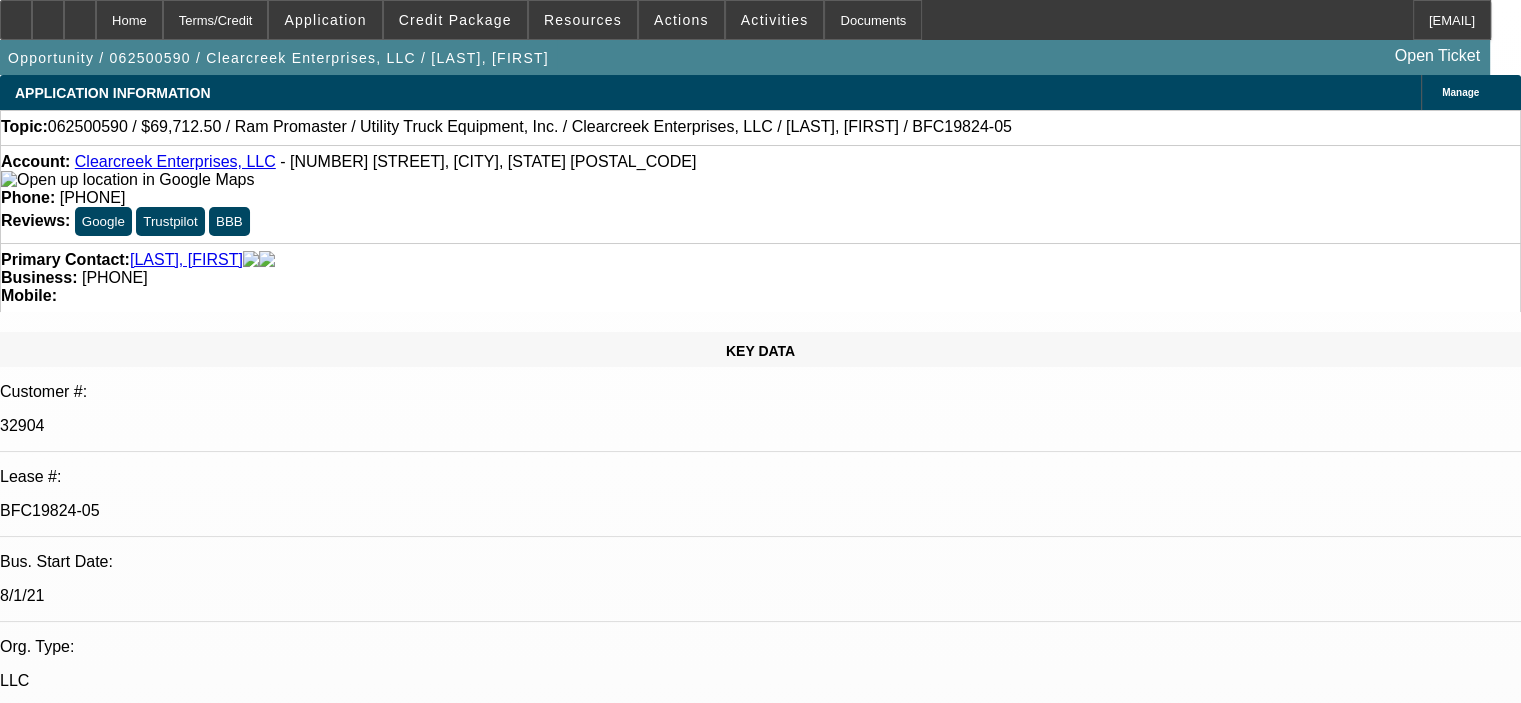 select on "0" 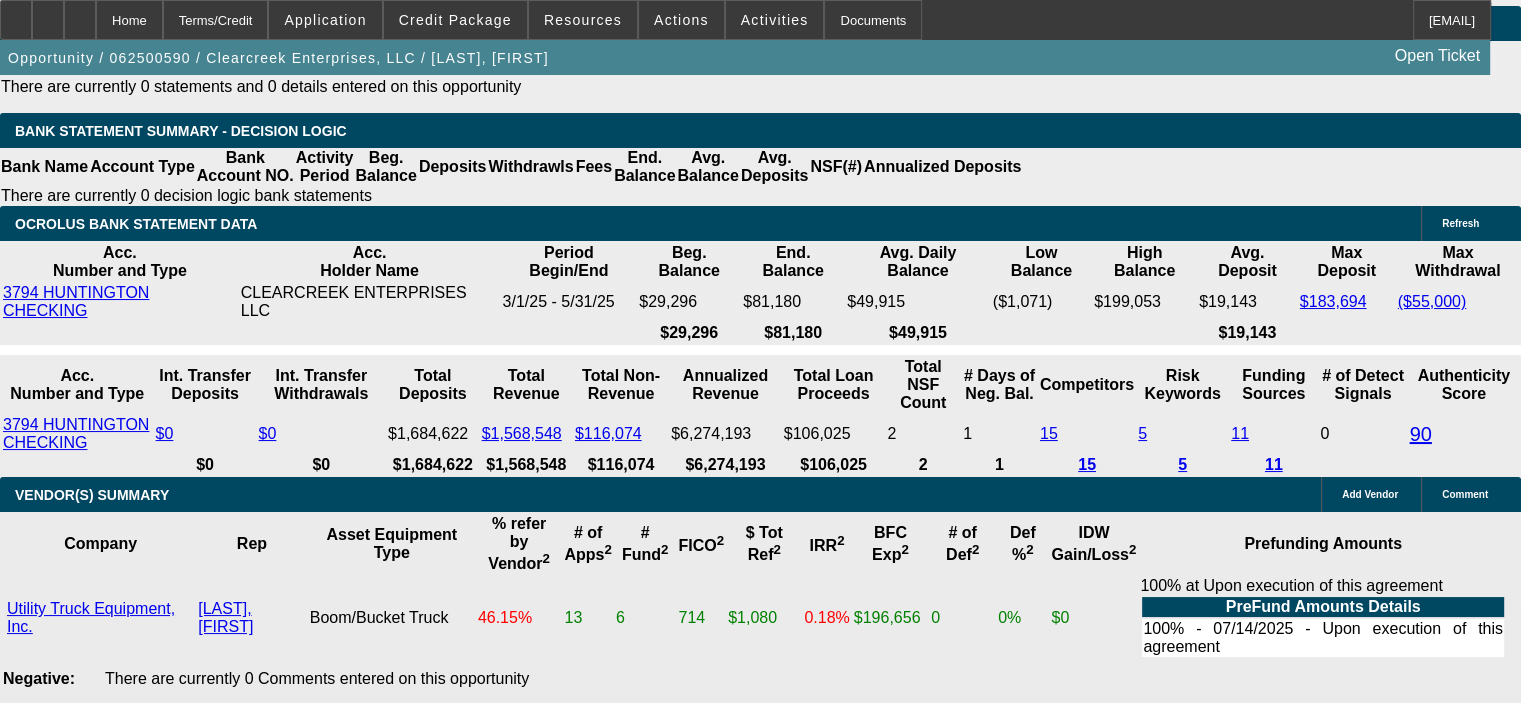 scroll, scrollTop: 4100, scrollLeft: 0, axis: vertical 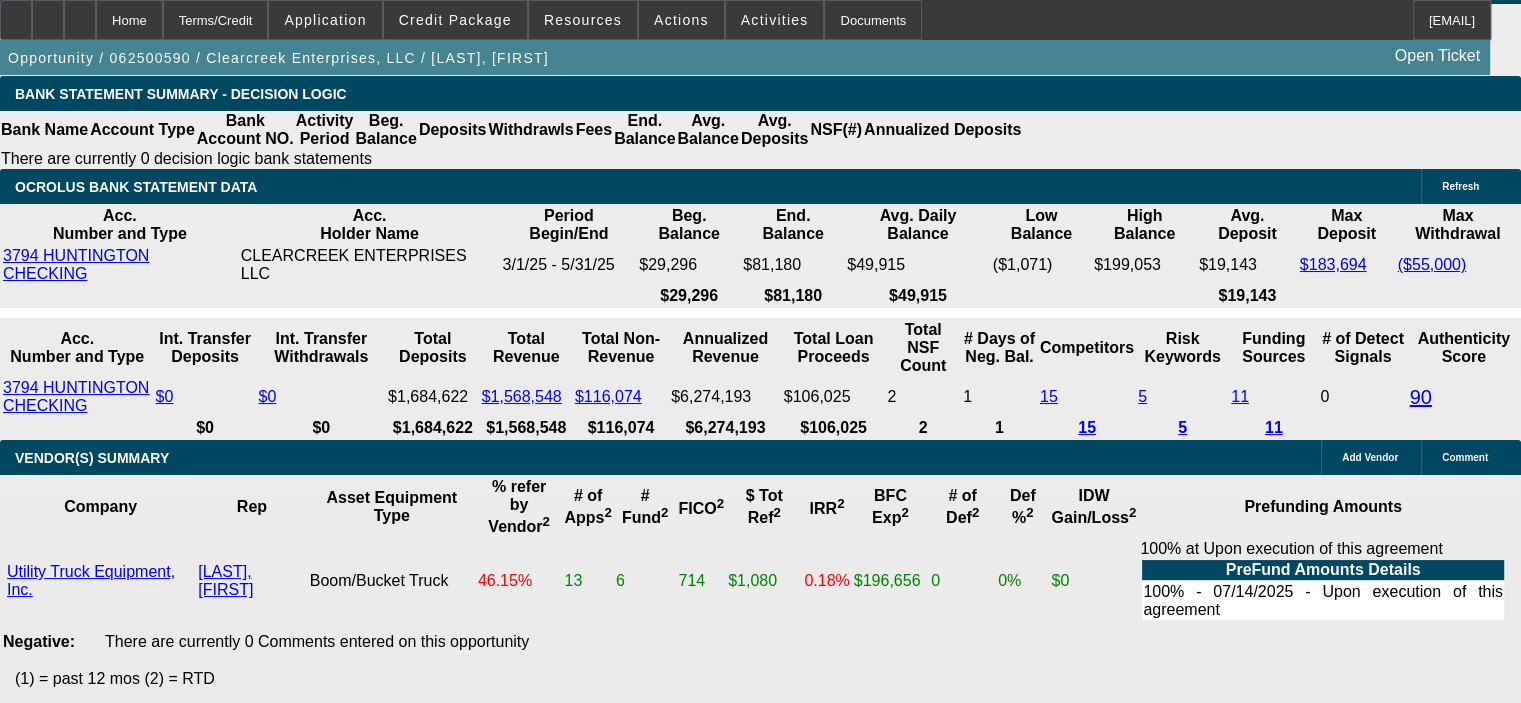 click on "View T-Value" 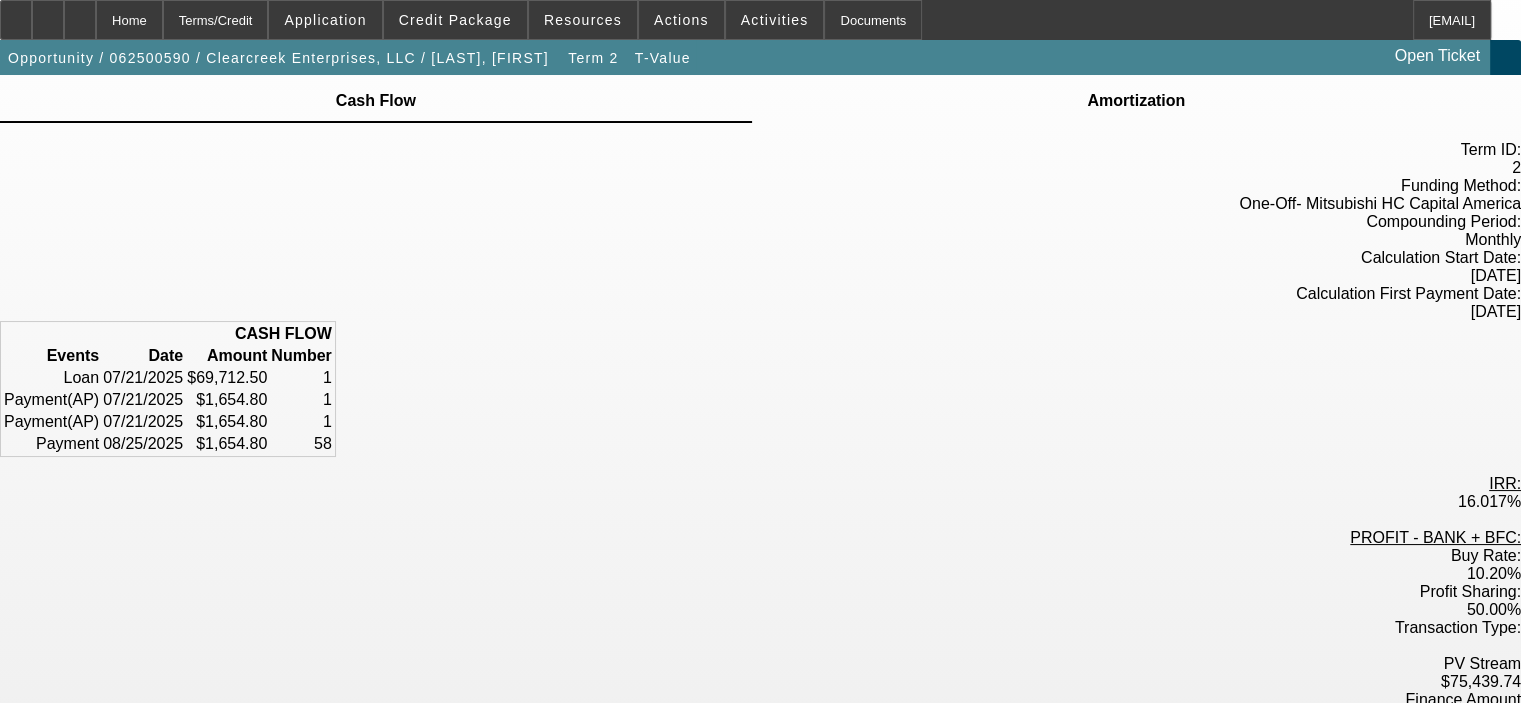 scroll, scrollTop: 0, scrollLeft: 0, axis: both 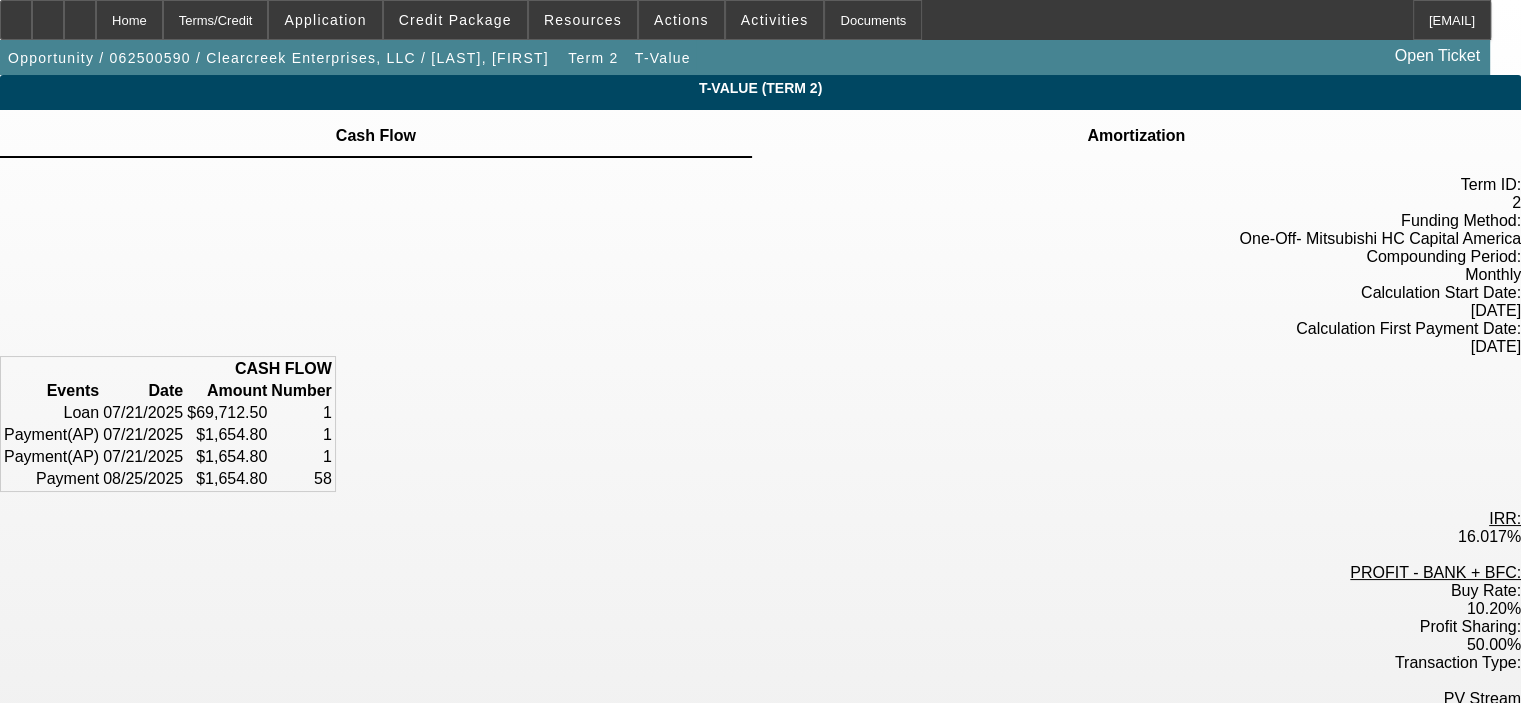 click on "Amortization" at bounding box center [1136, 136] 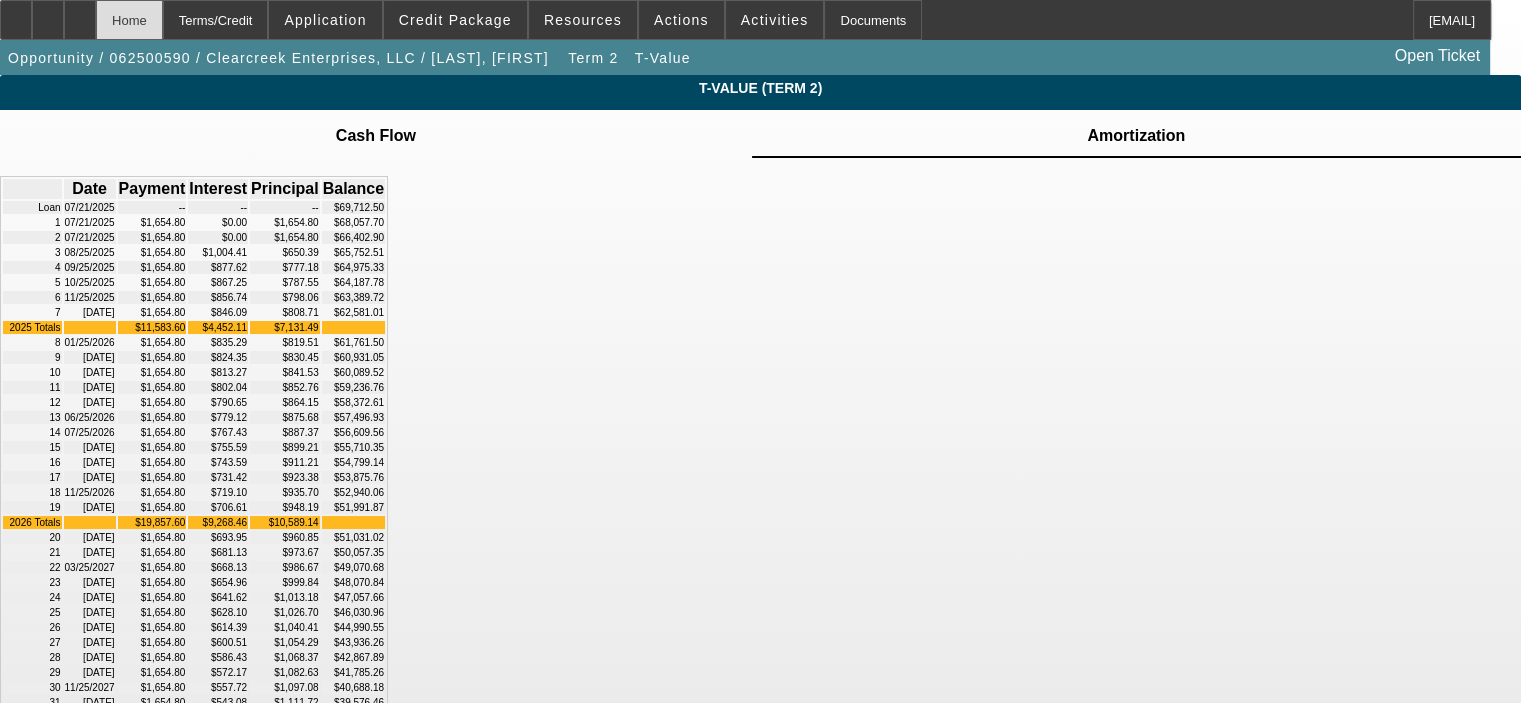 click on "Home" at bounding box center [129, 20] 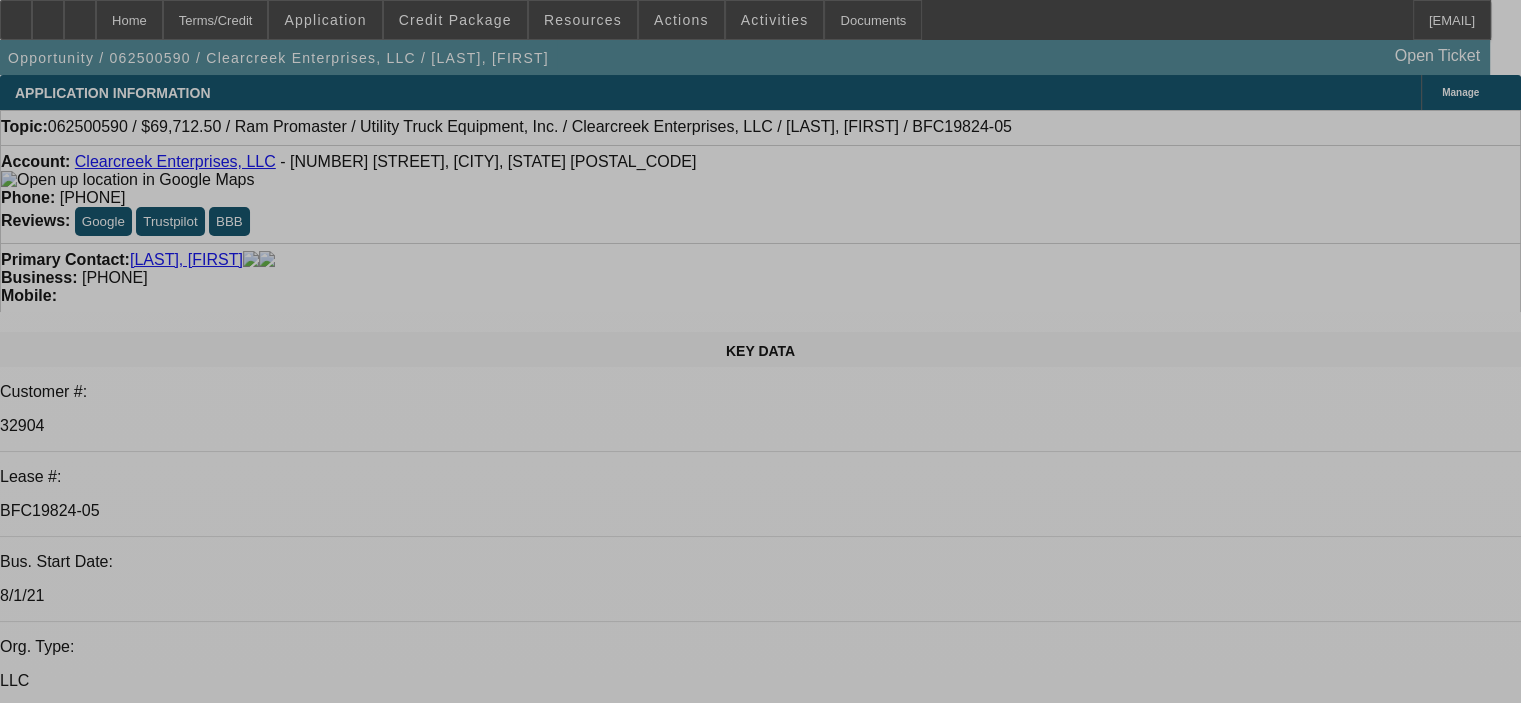 select on "0" 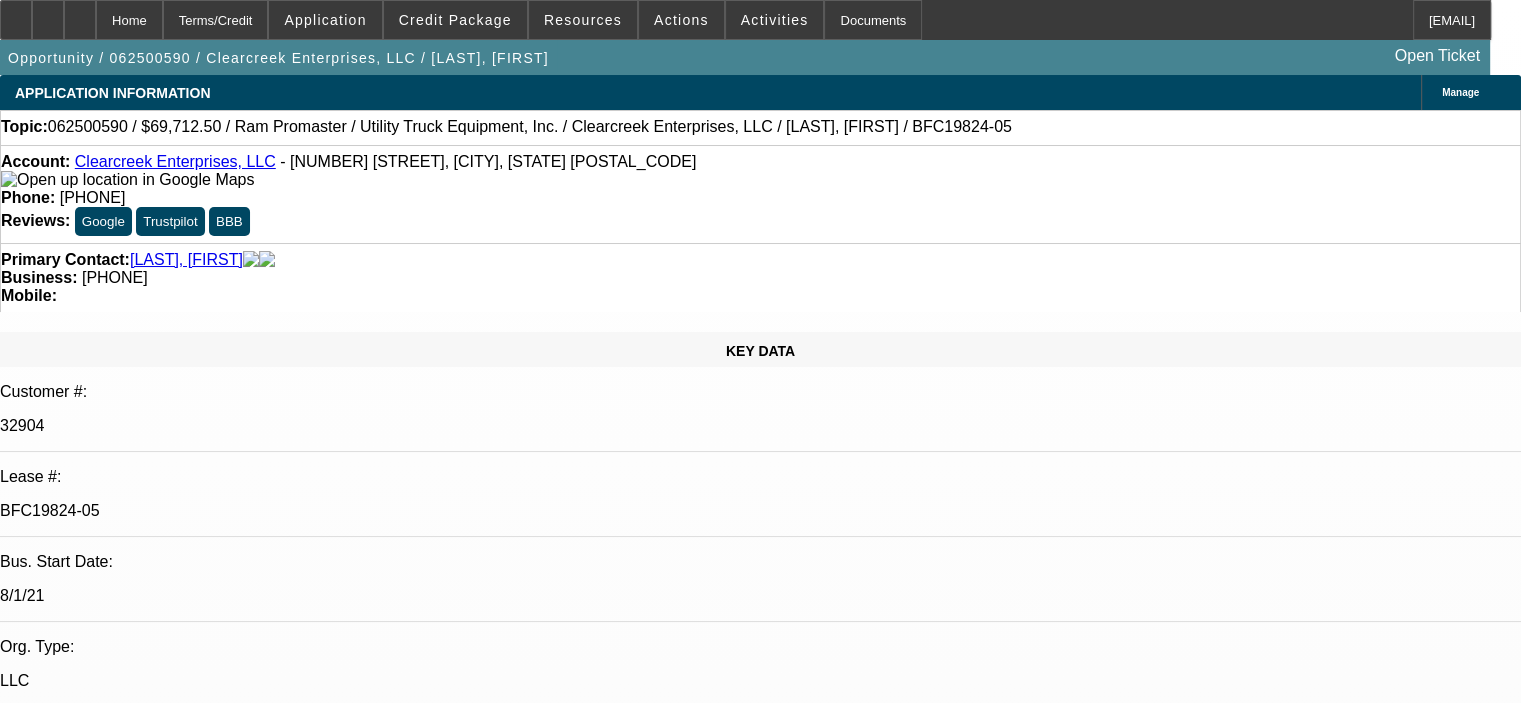 select on "0" 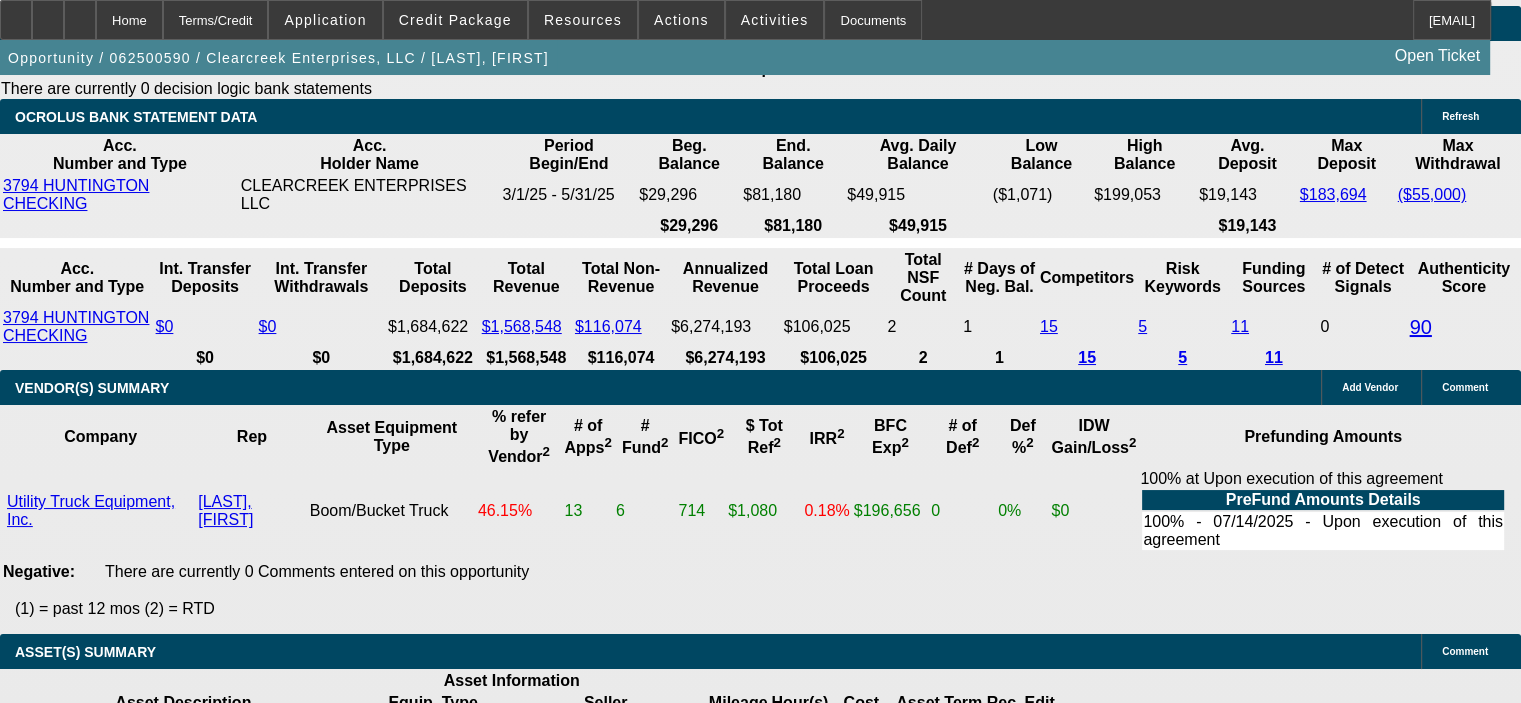 scroll, scrollTop: 4200, scrollLeft: 0, axis: vertical 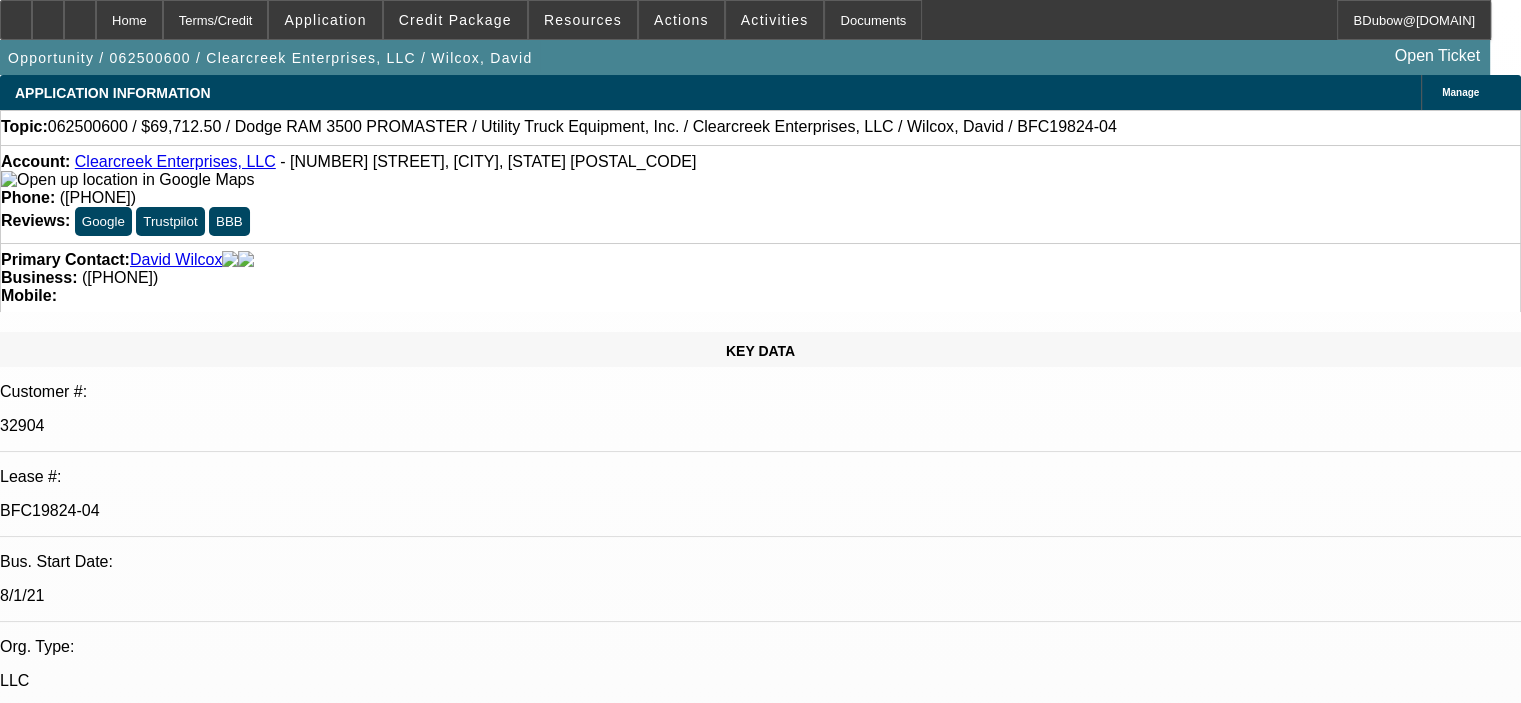 select on "0" 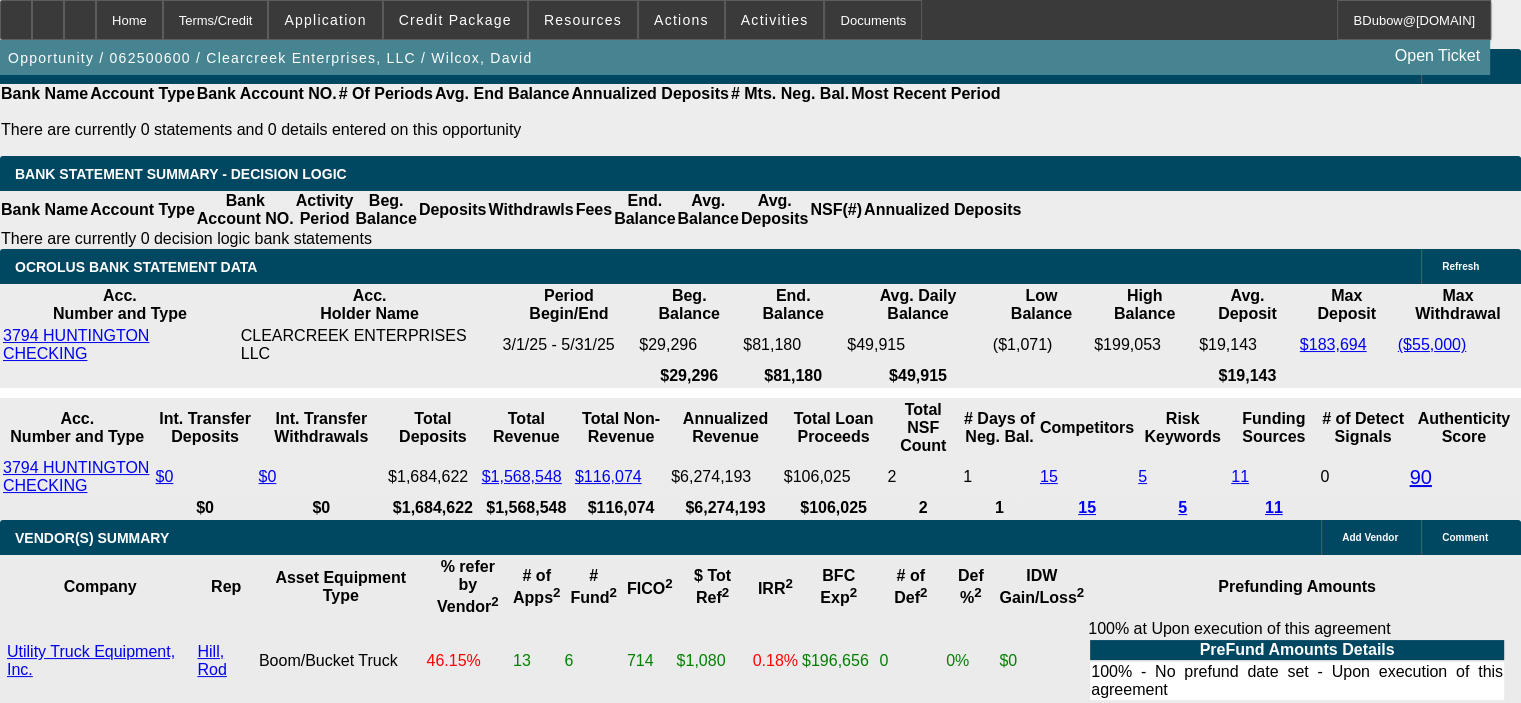 scroll, scrollTop: 4160, scrollLeft: 0, axis: vertical 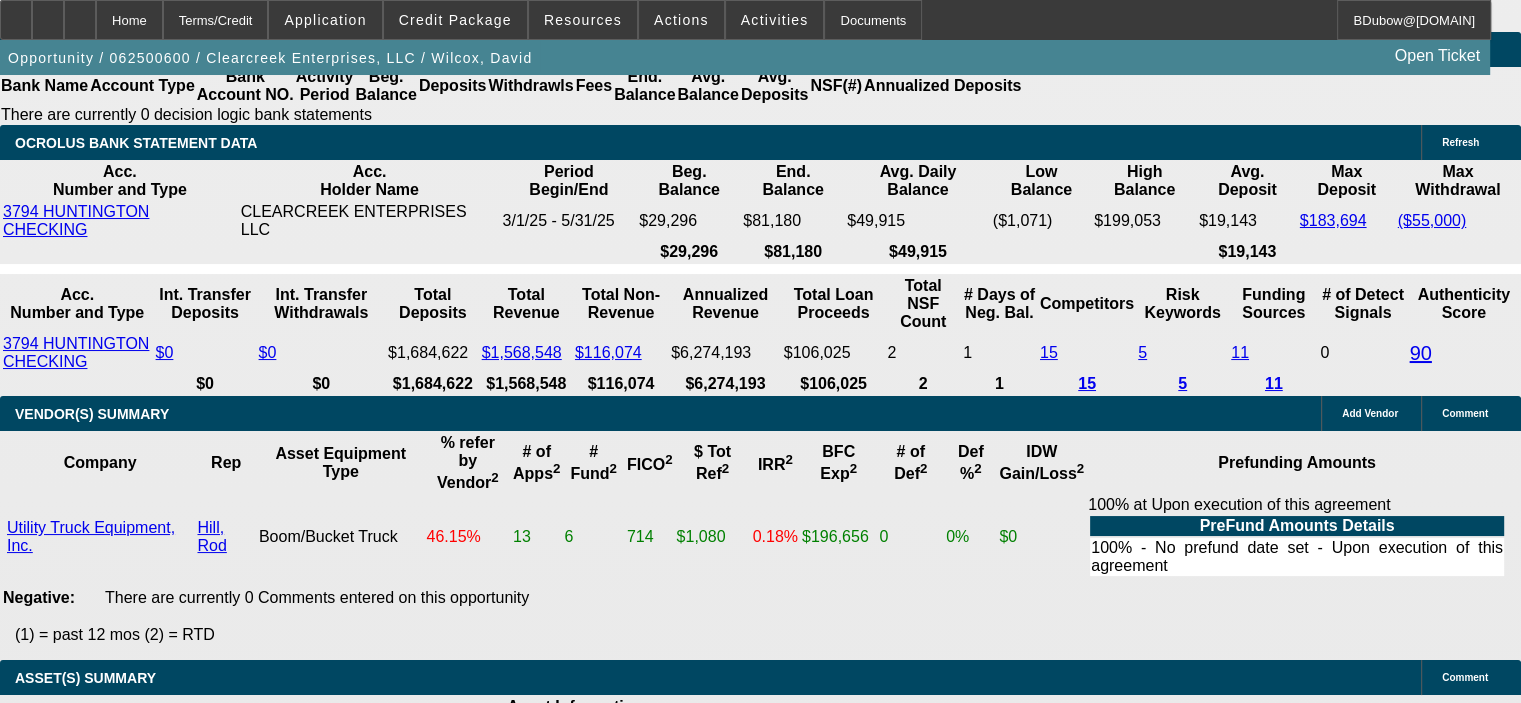click on "View T-Value" 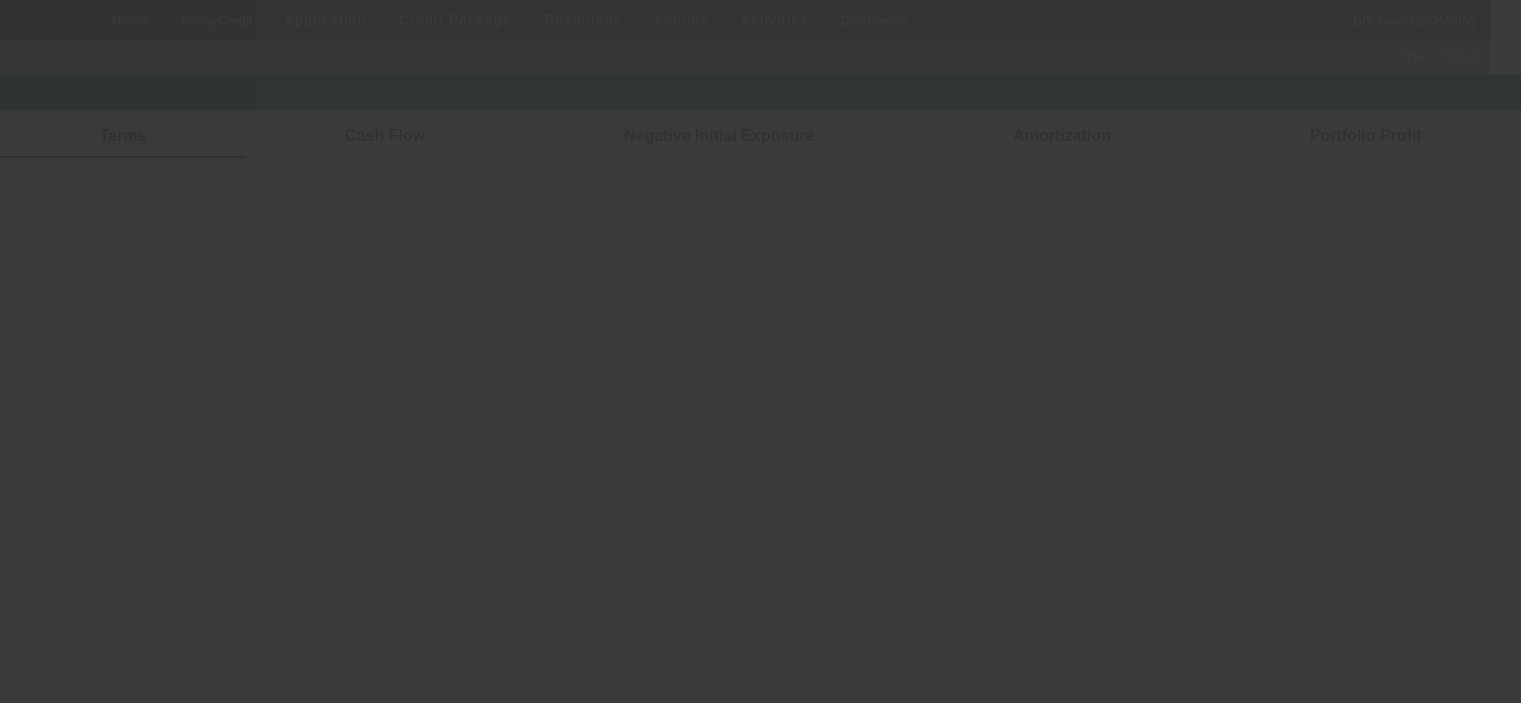 scroll, scrollTop: 0, scrollLeft: 0, axis: both 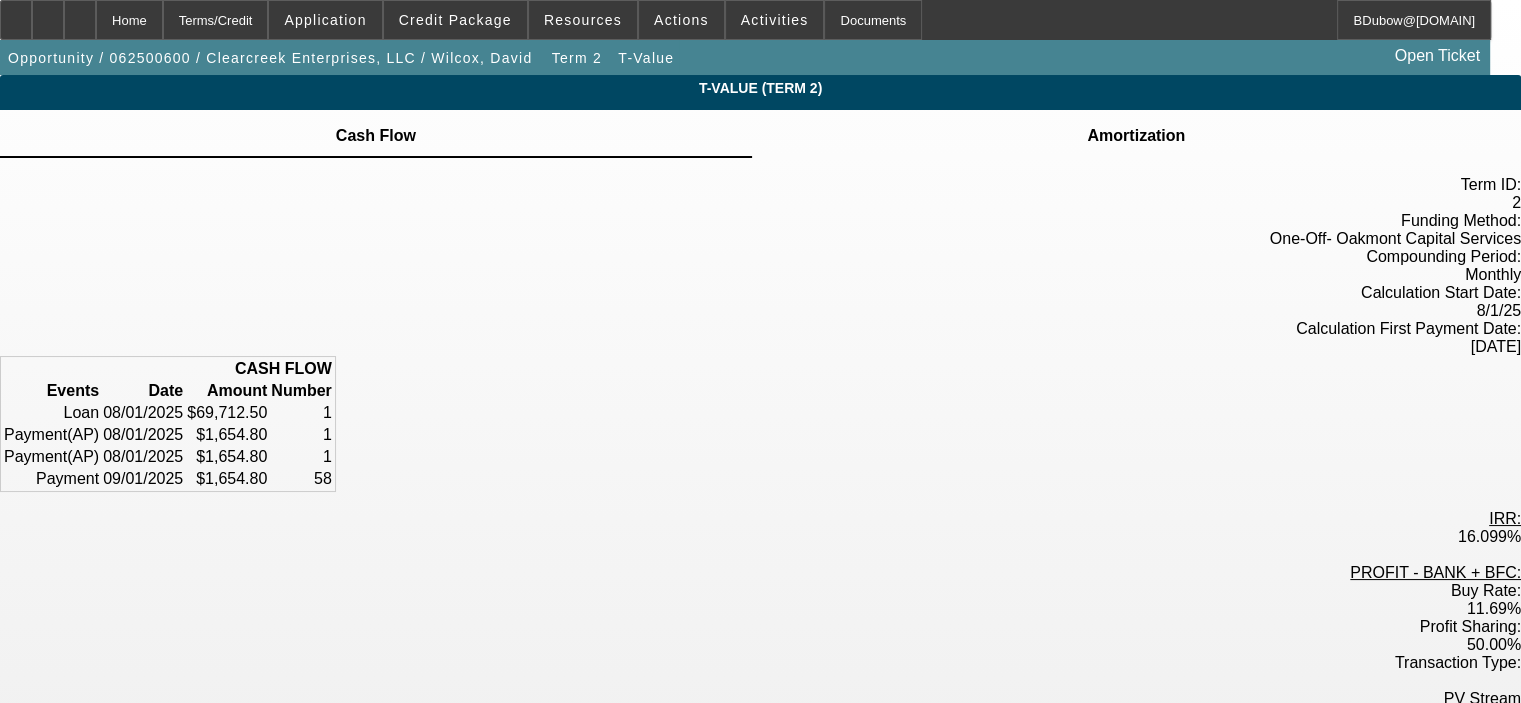 click on "Amortization" at bounding box center (1136, 136) 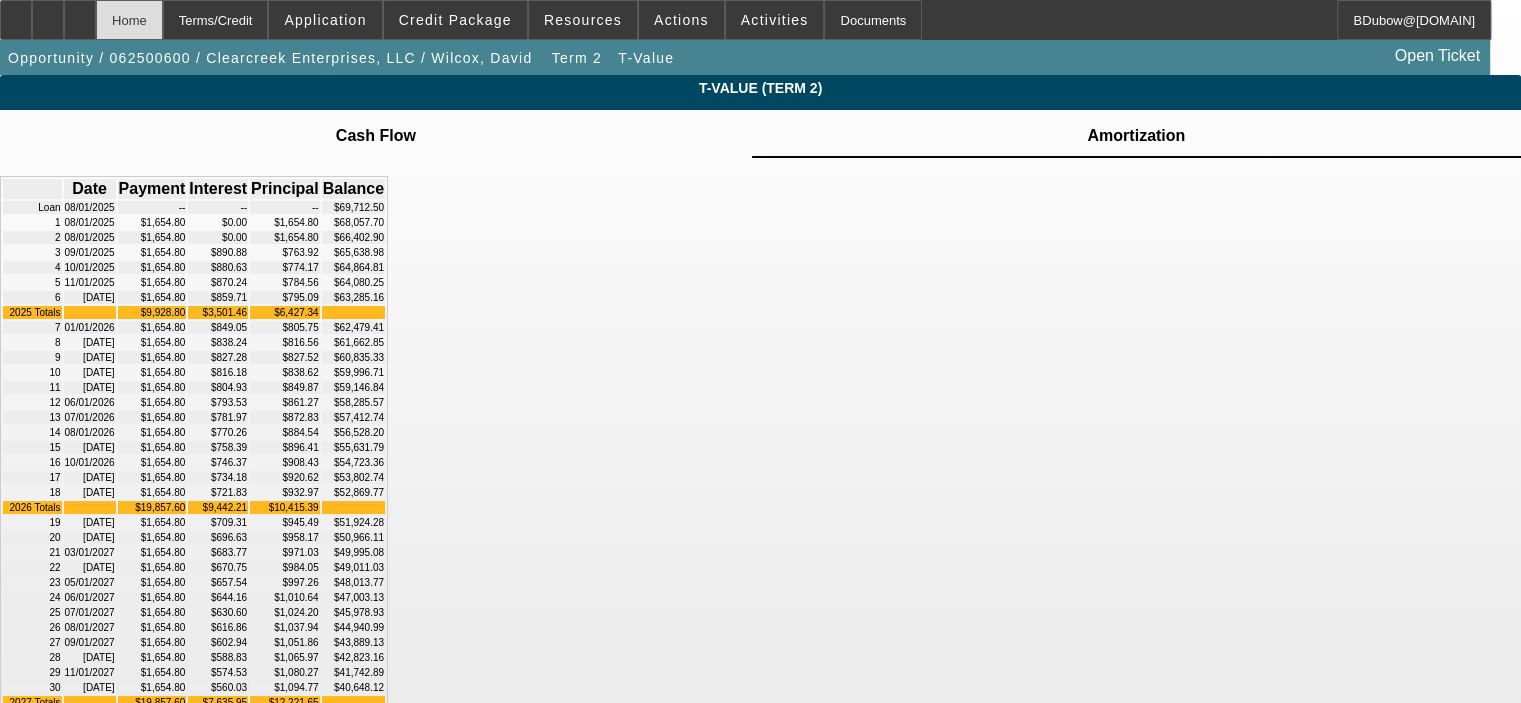 click on "Home" at bounding box center (129, 20) 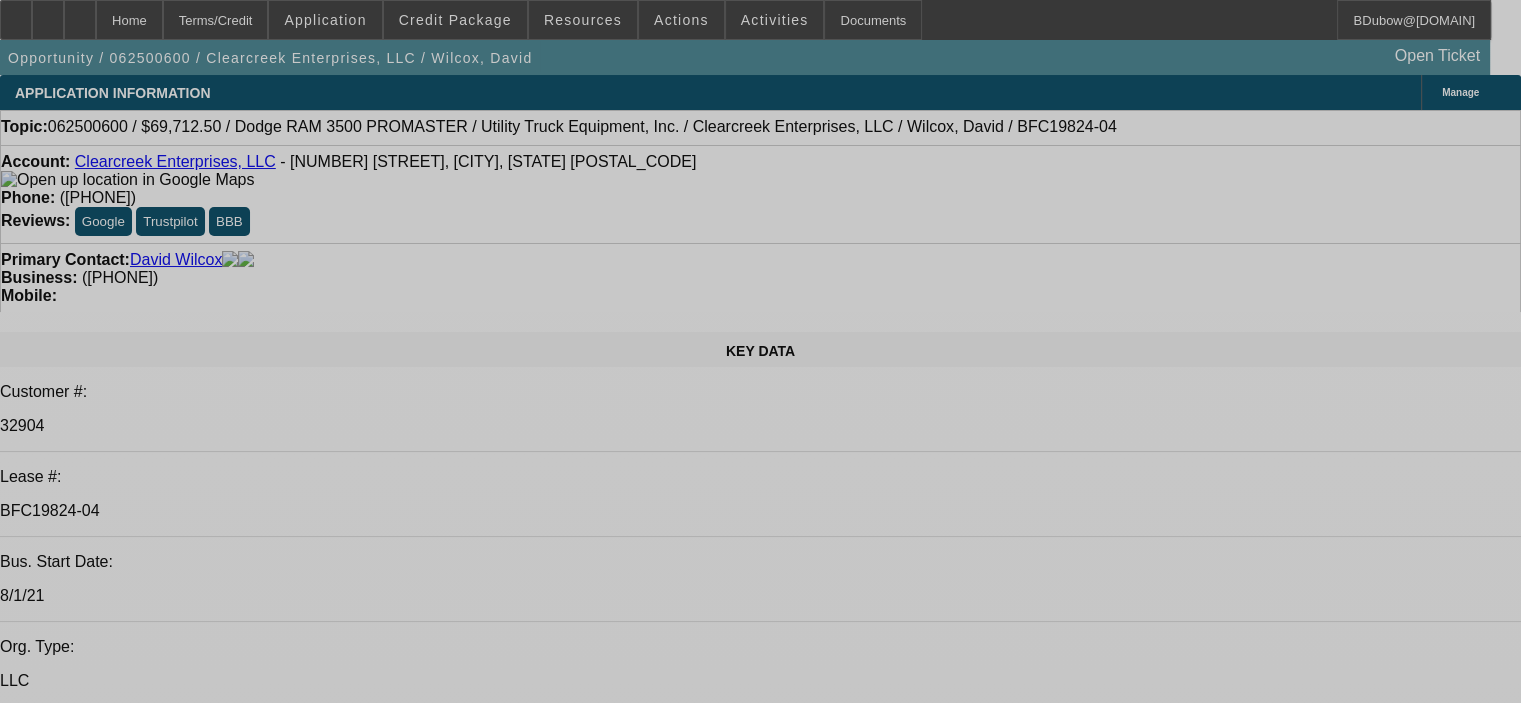 select on "0" 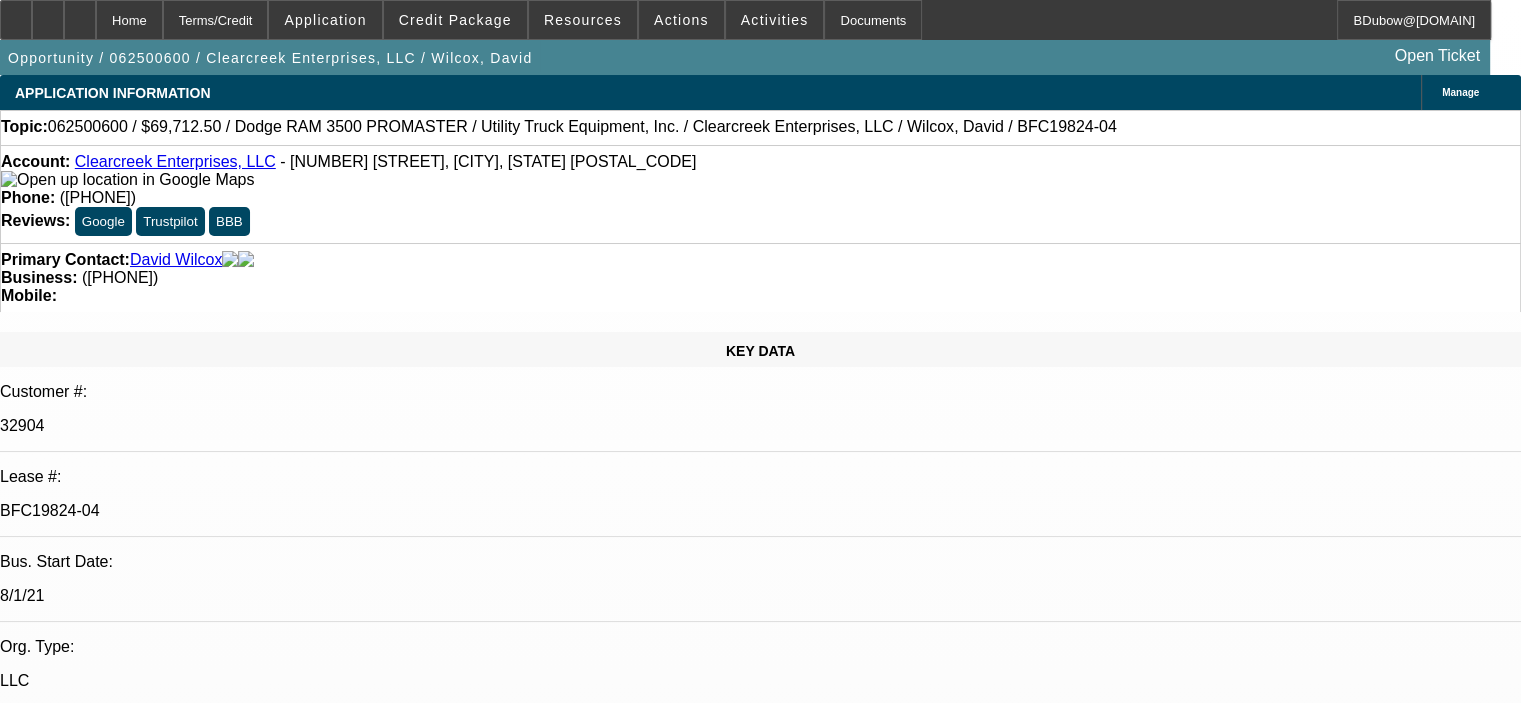 select on "0" 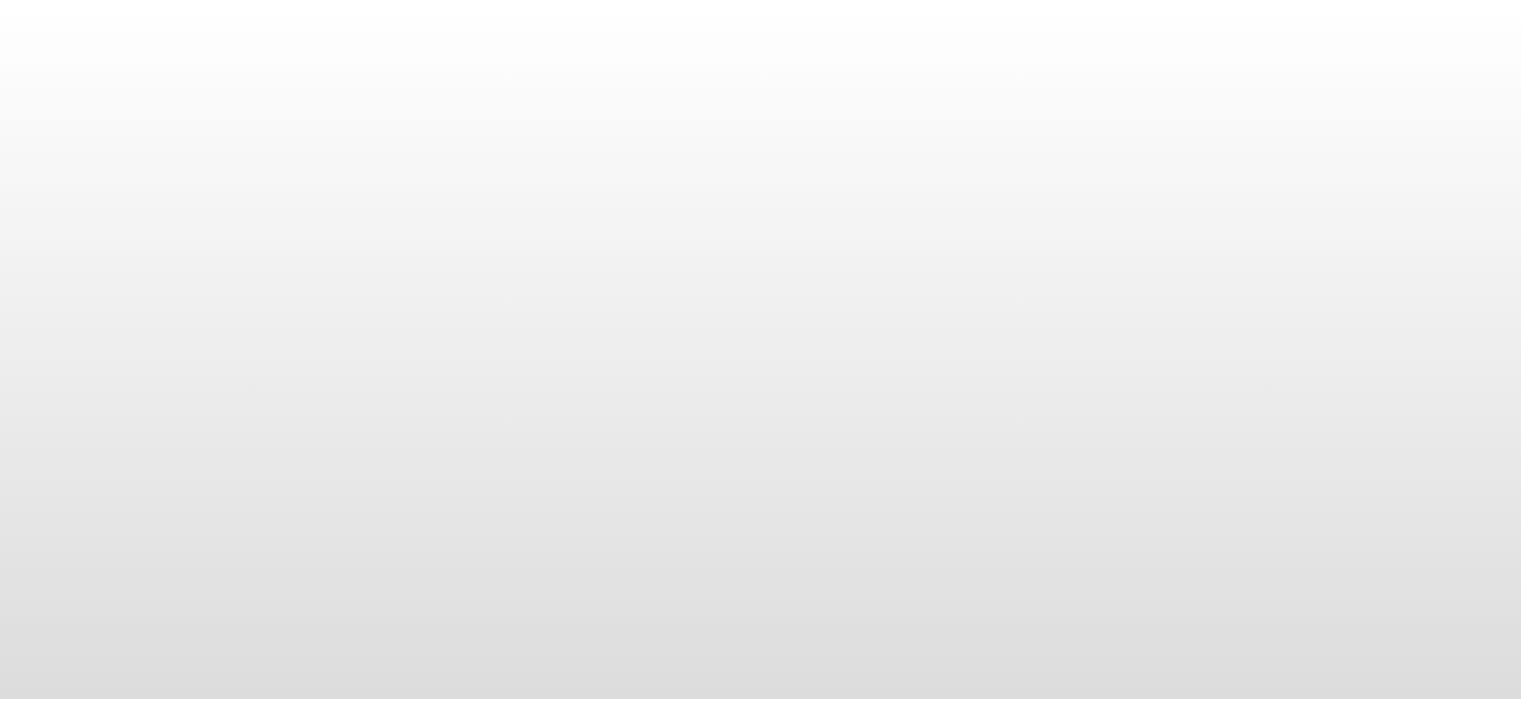 scroll, scrollTop: 0, scrollLeft: 0, axis: both 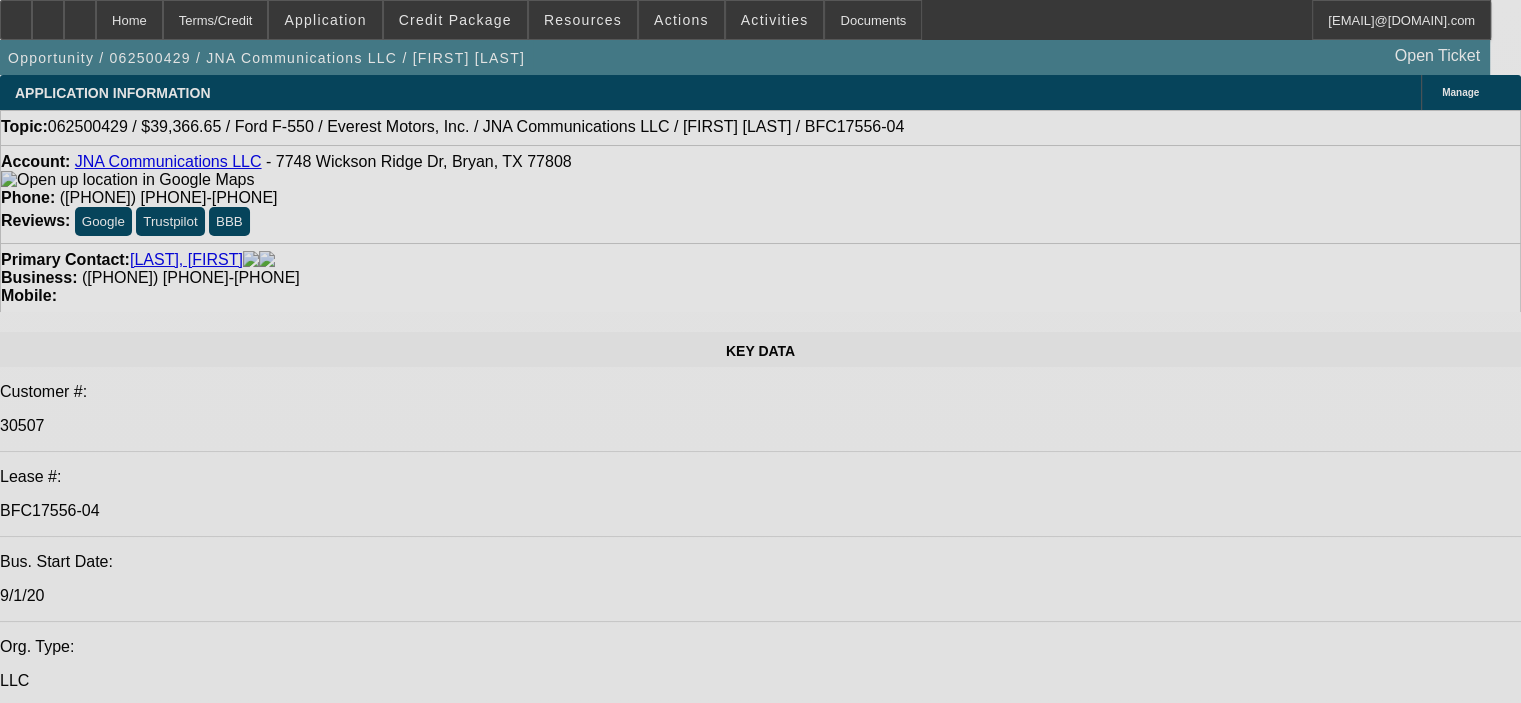 select on "0" 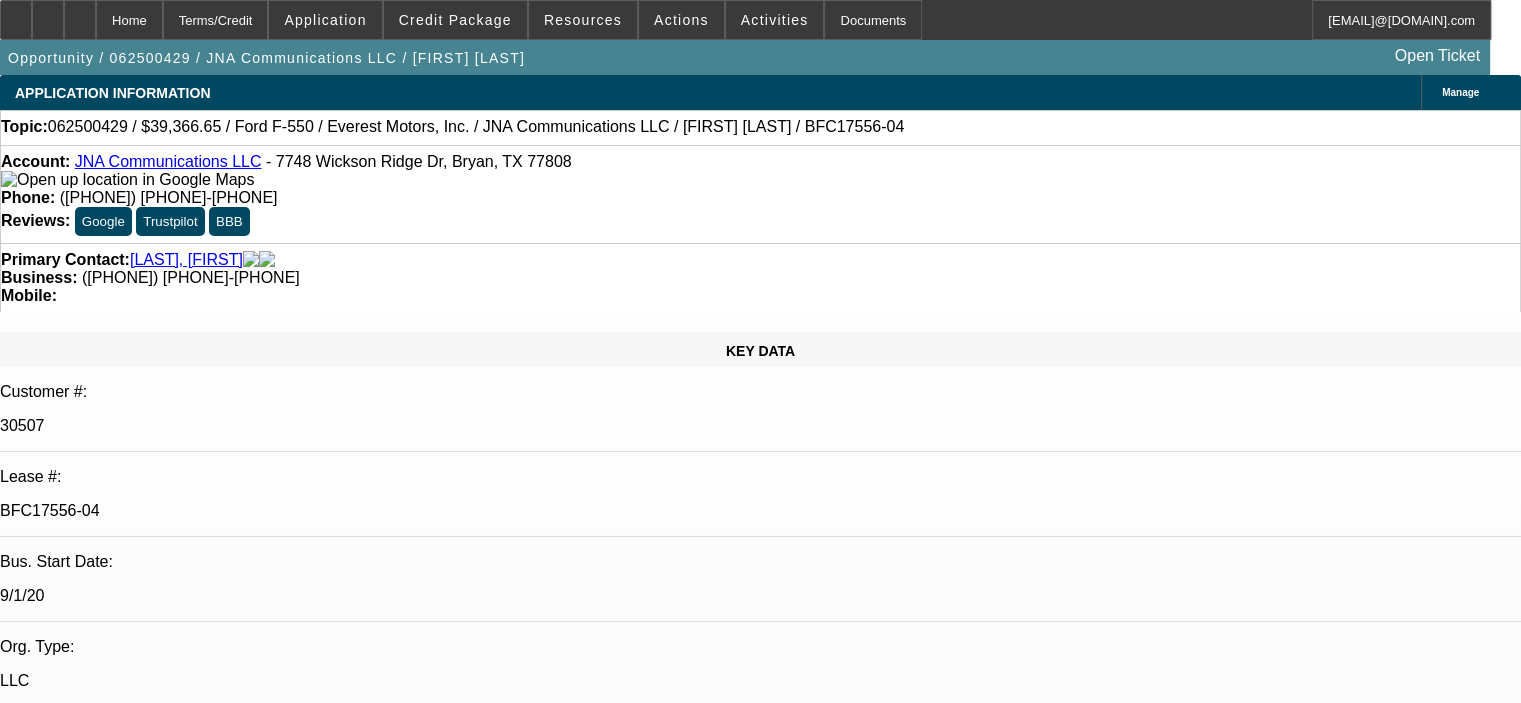 select on "0" 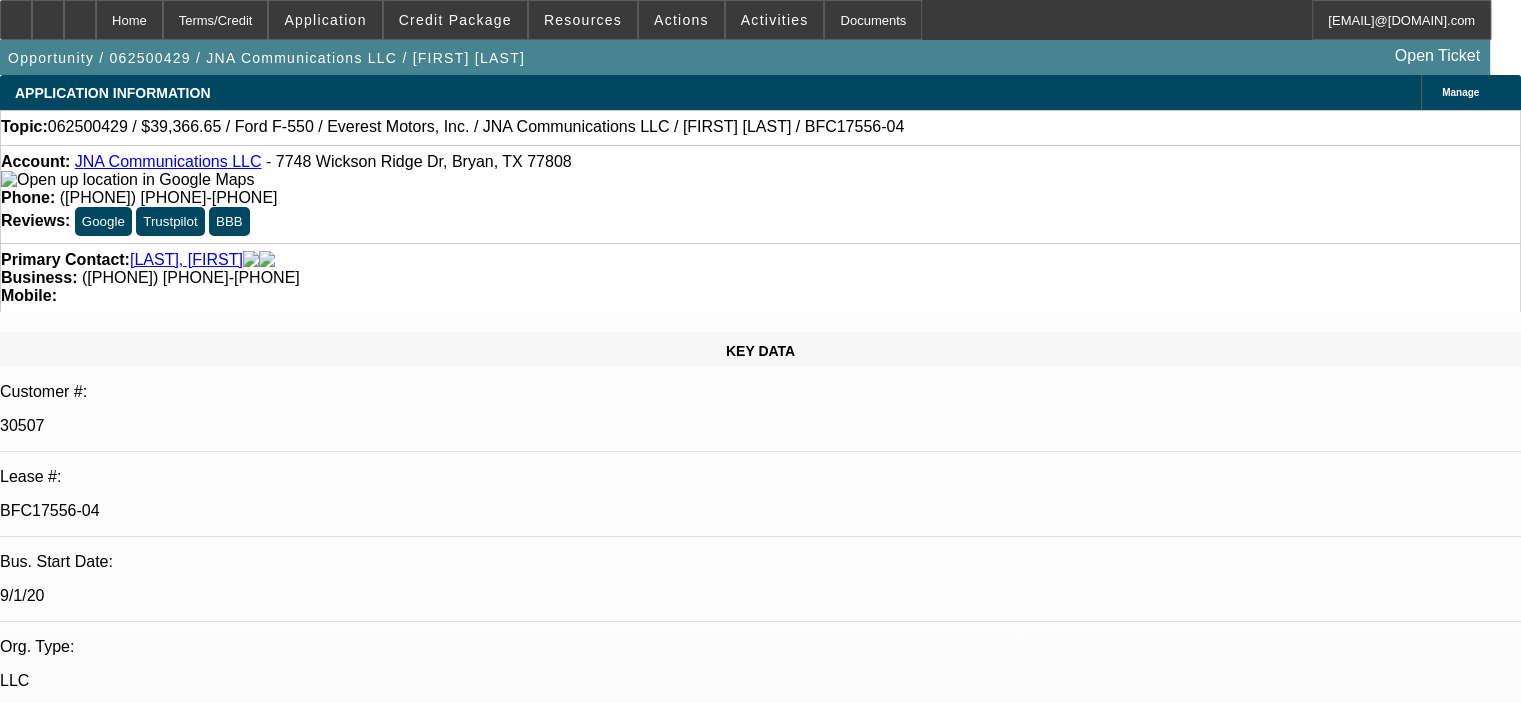 select on "1" 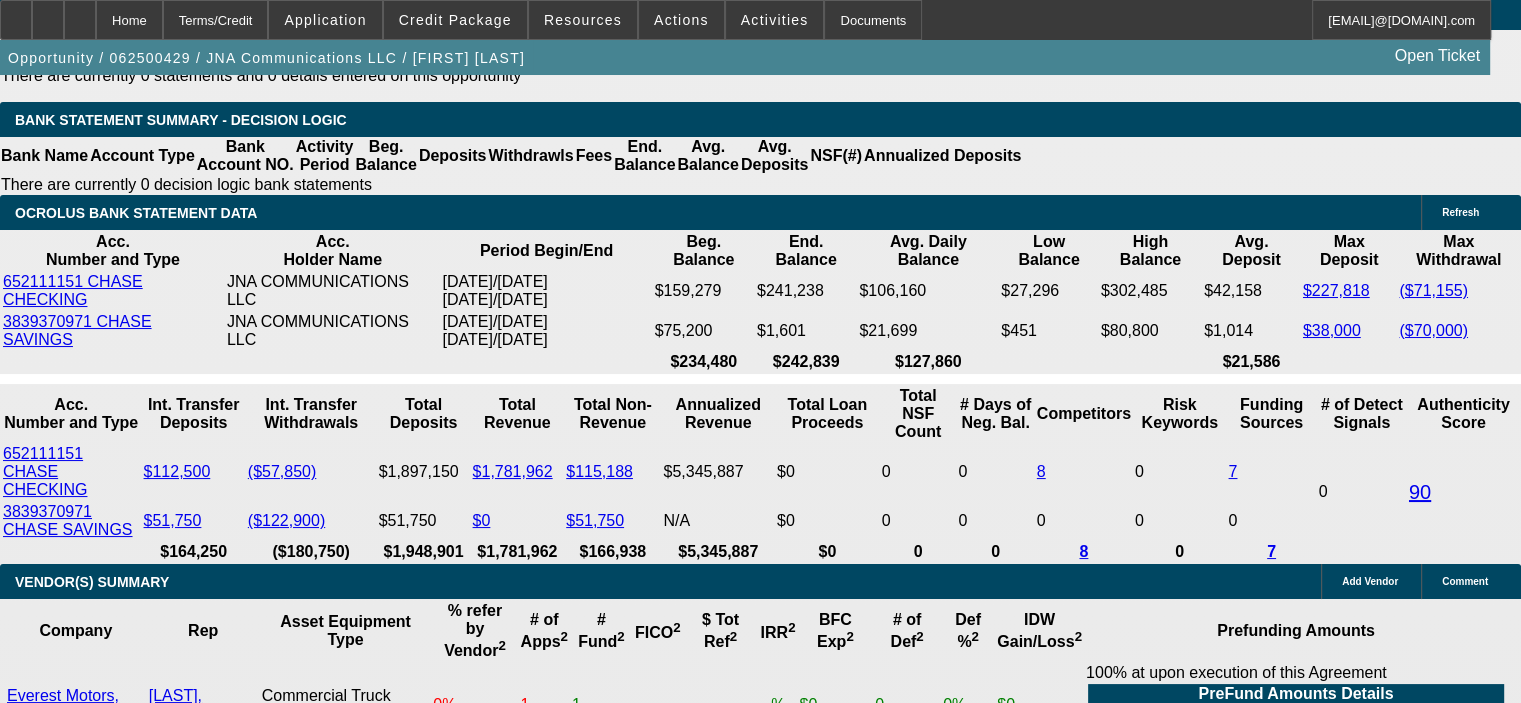 scroll, scrollTop: 4114, scrollLeft: 0, axis: vertical 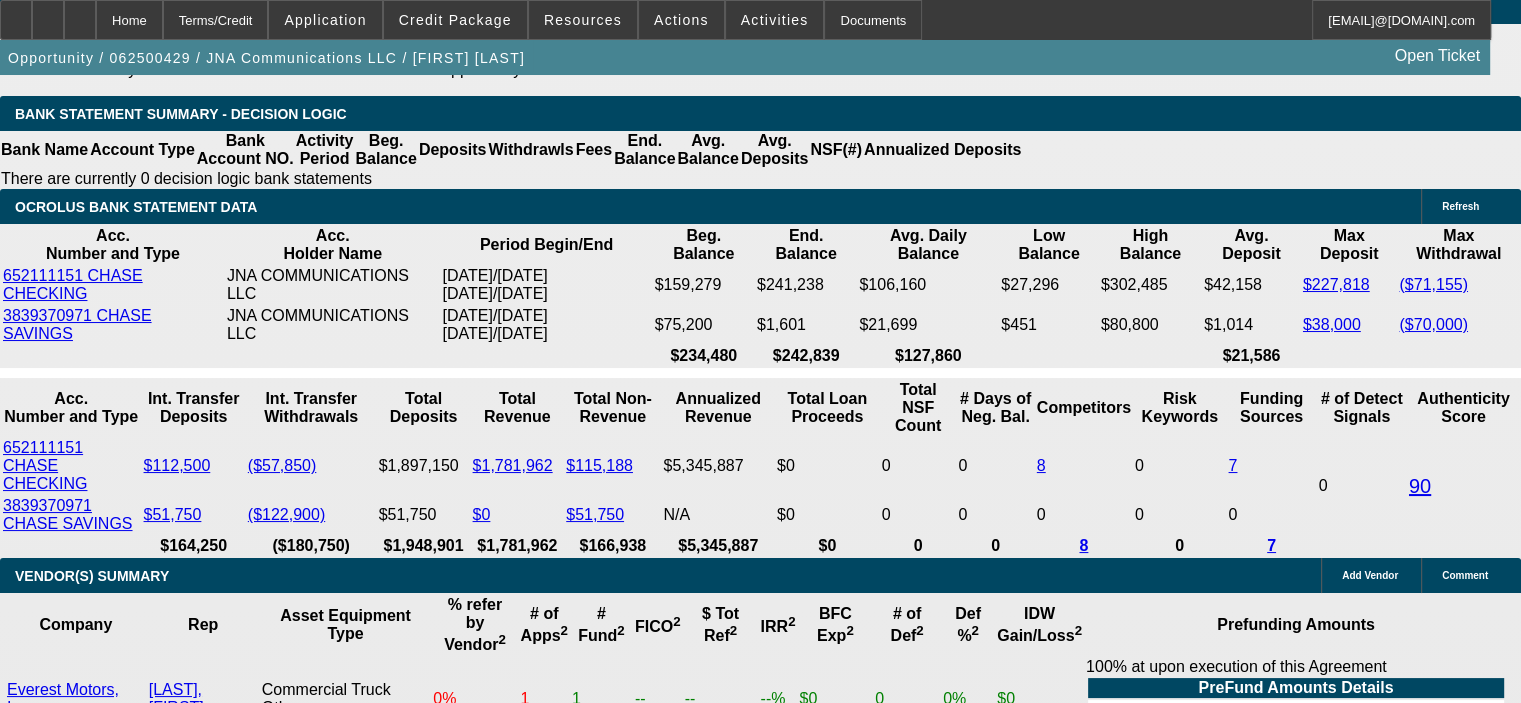 click on "View T-Value" 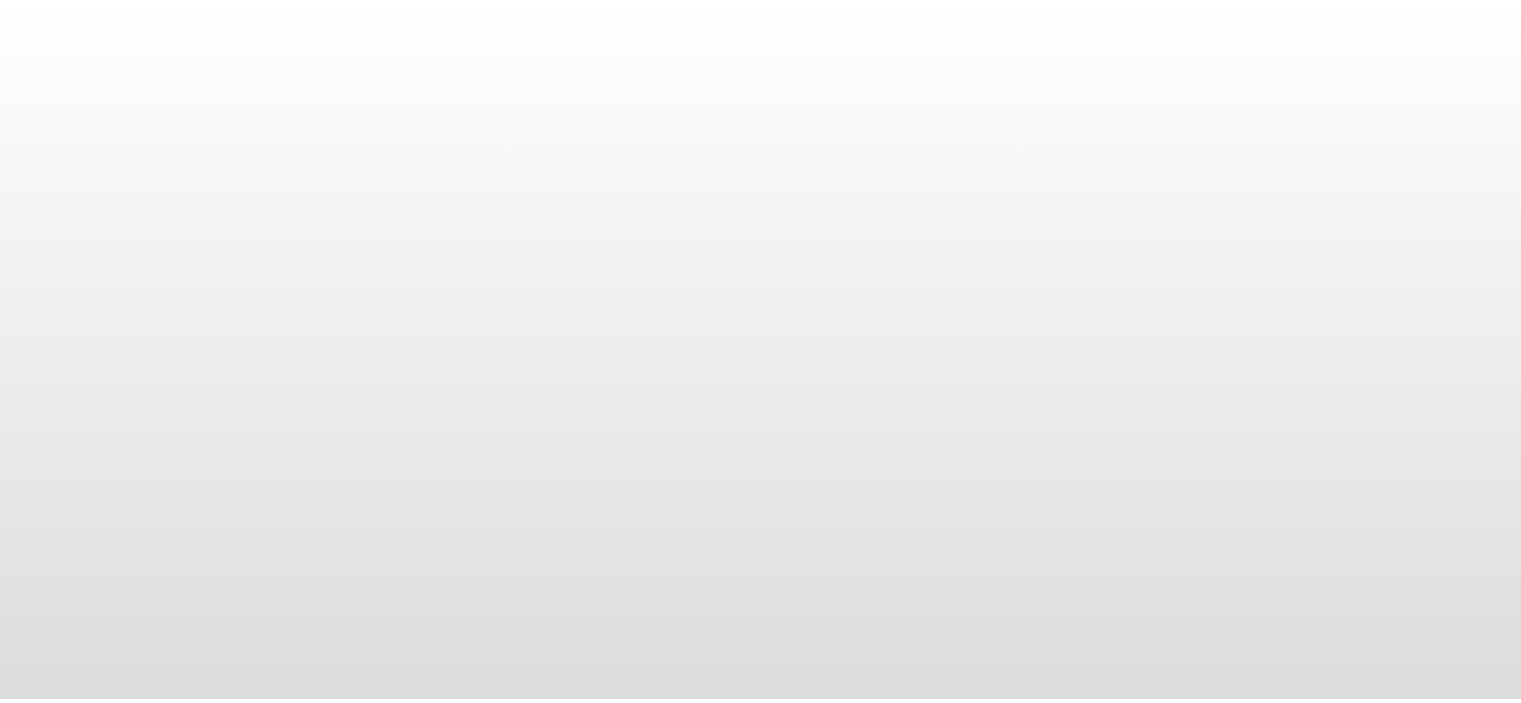 scroll, scrollTop: 0, scrollLeft: 0, axis: both 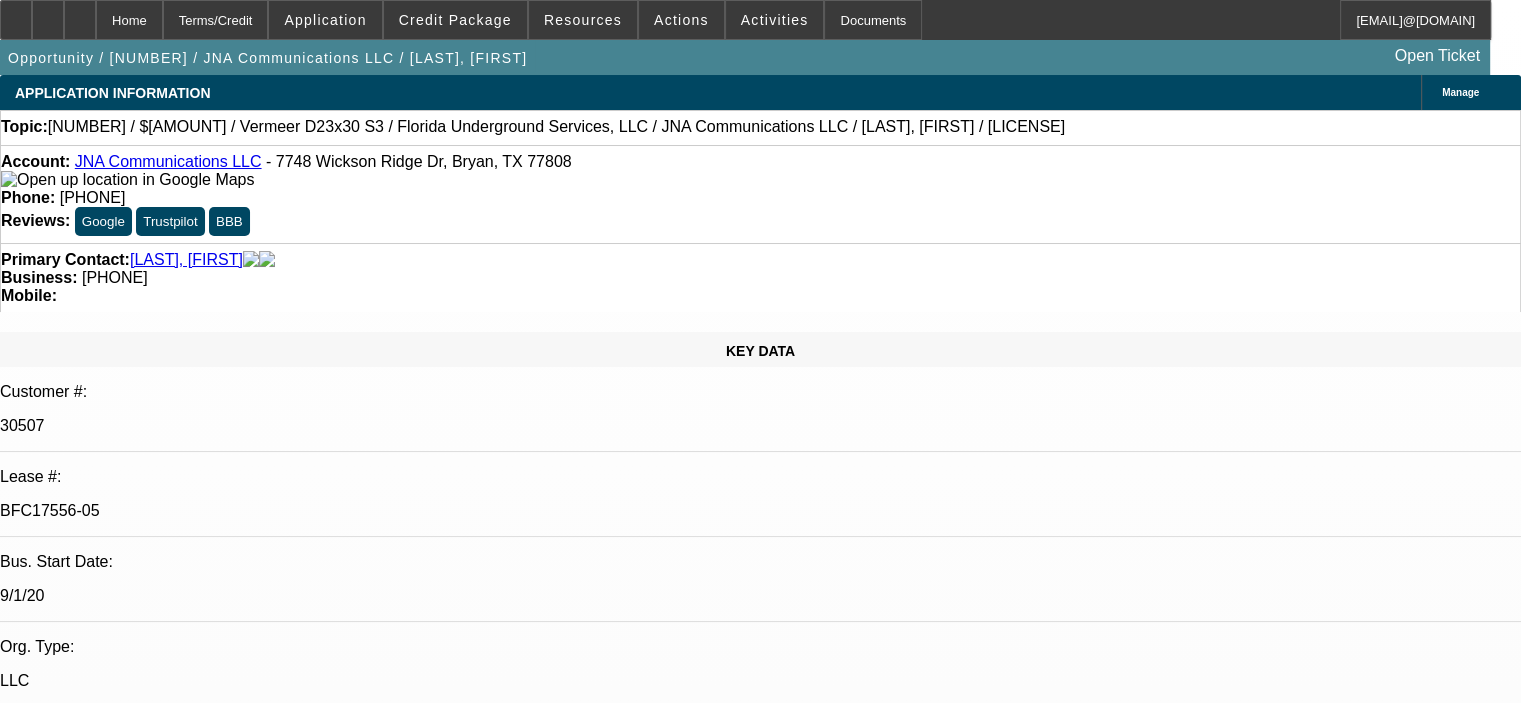 select on "0" 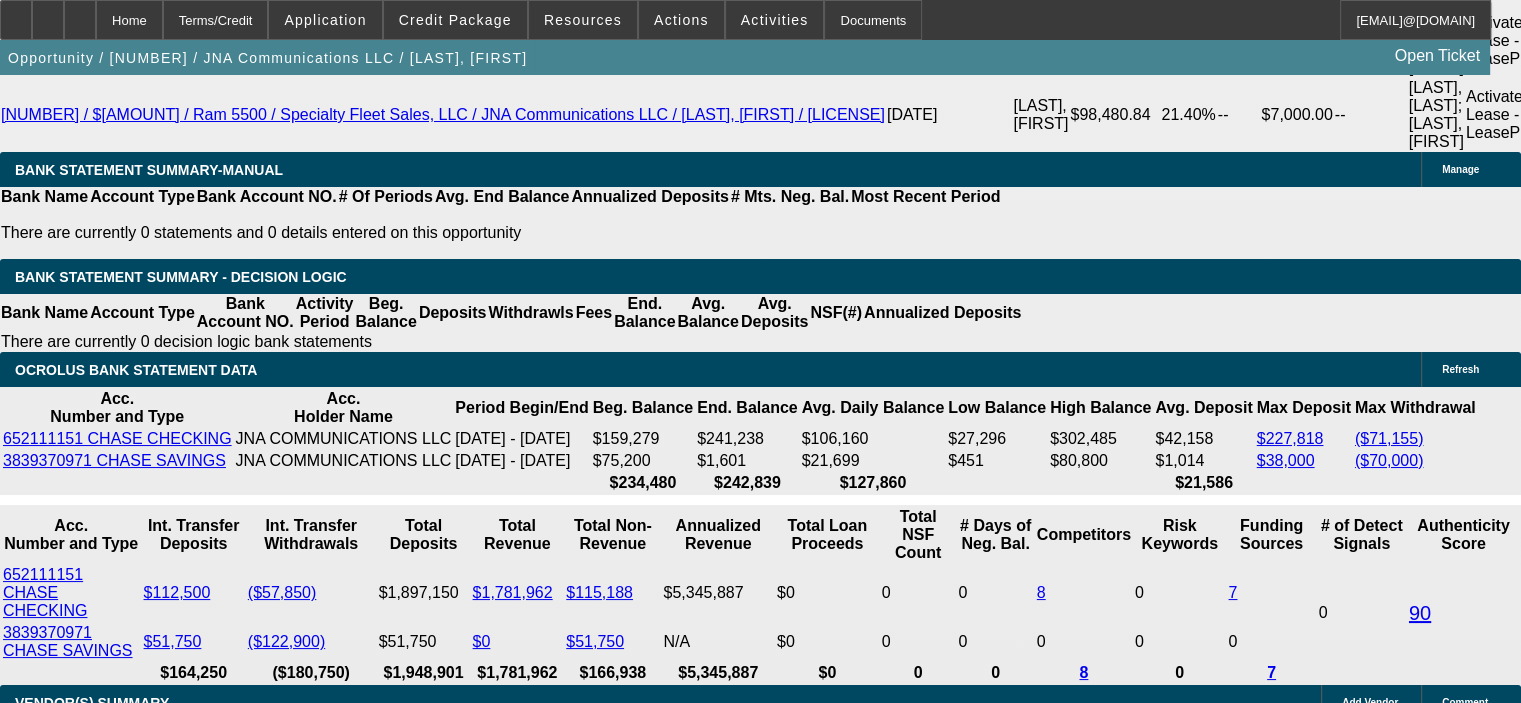 scroll, scrollTop: 4072, scrollLeft: 0, axis: vertical 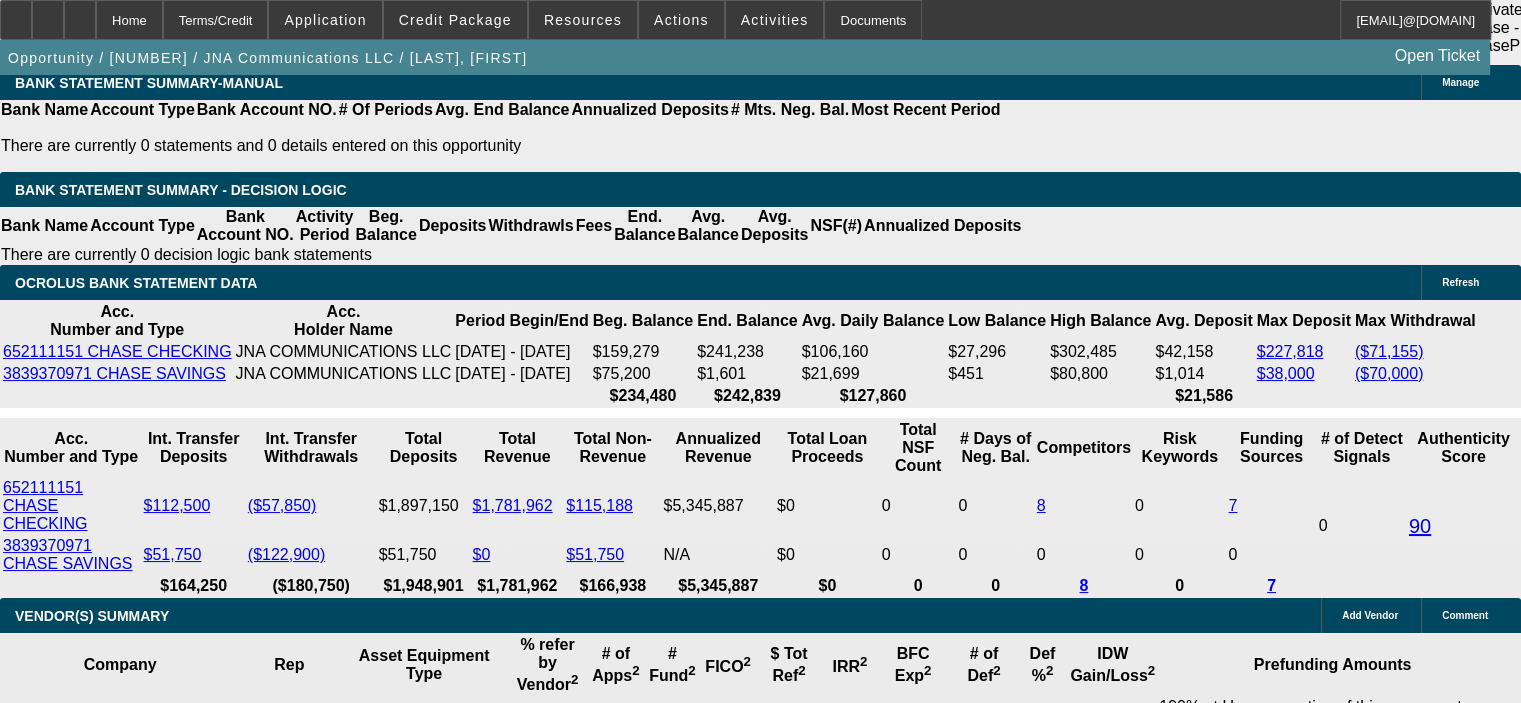 click on "View T-Value" 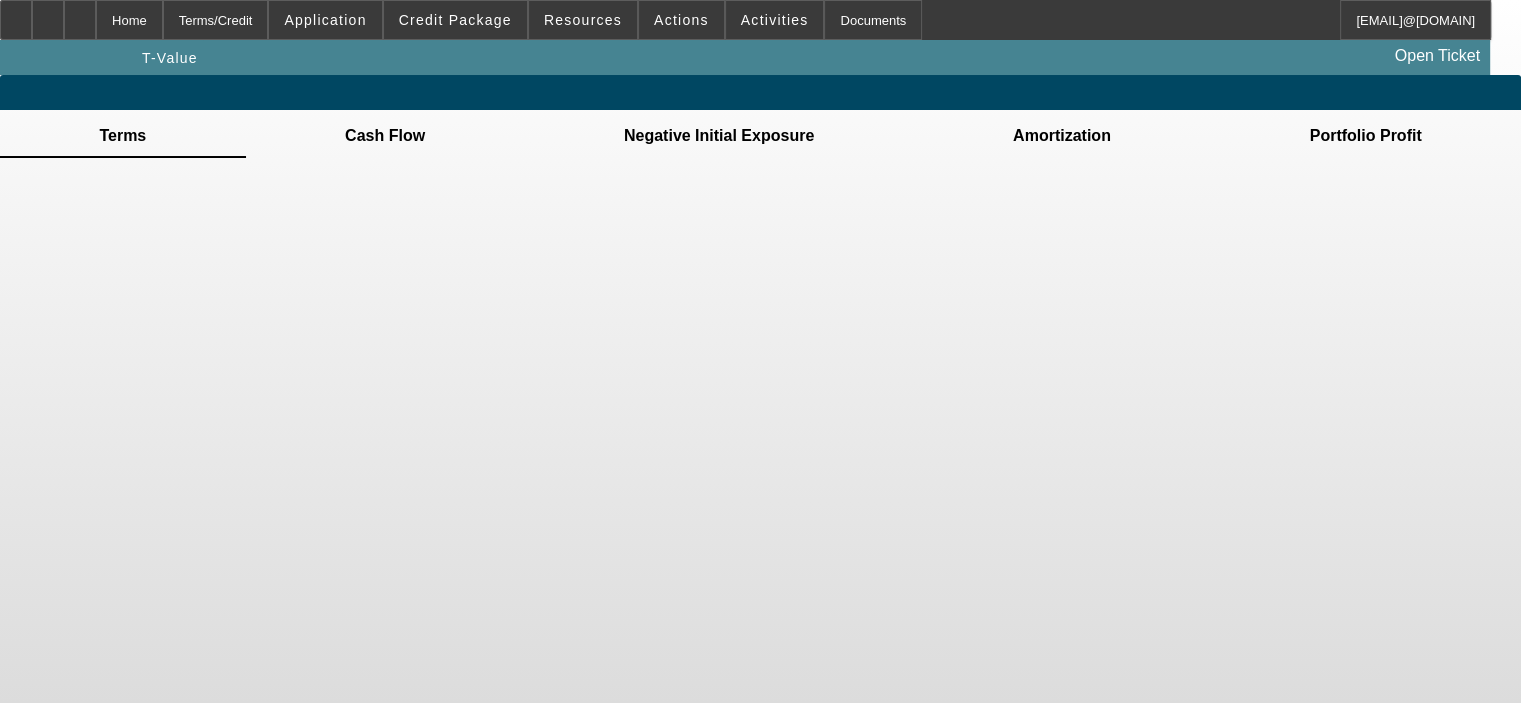scroll, scrollTop: 0, scrollLeft: 0, axis: both 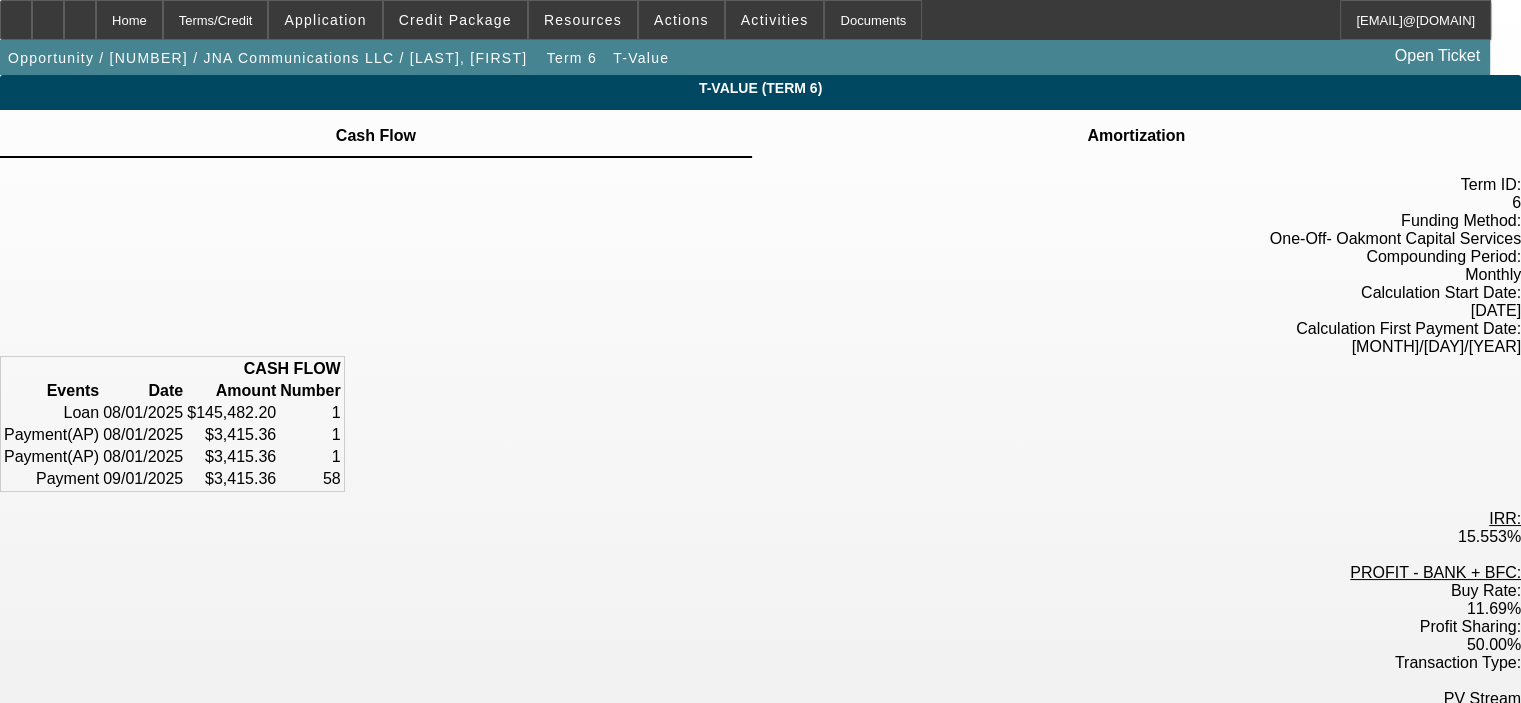 click at bounding box center (1136, 124) 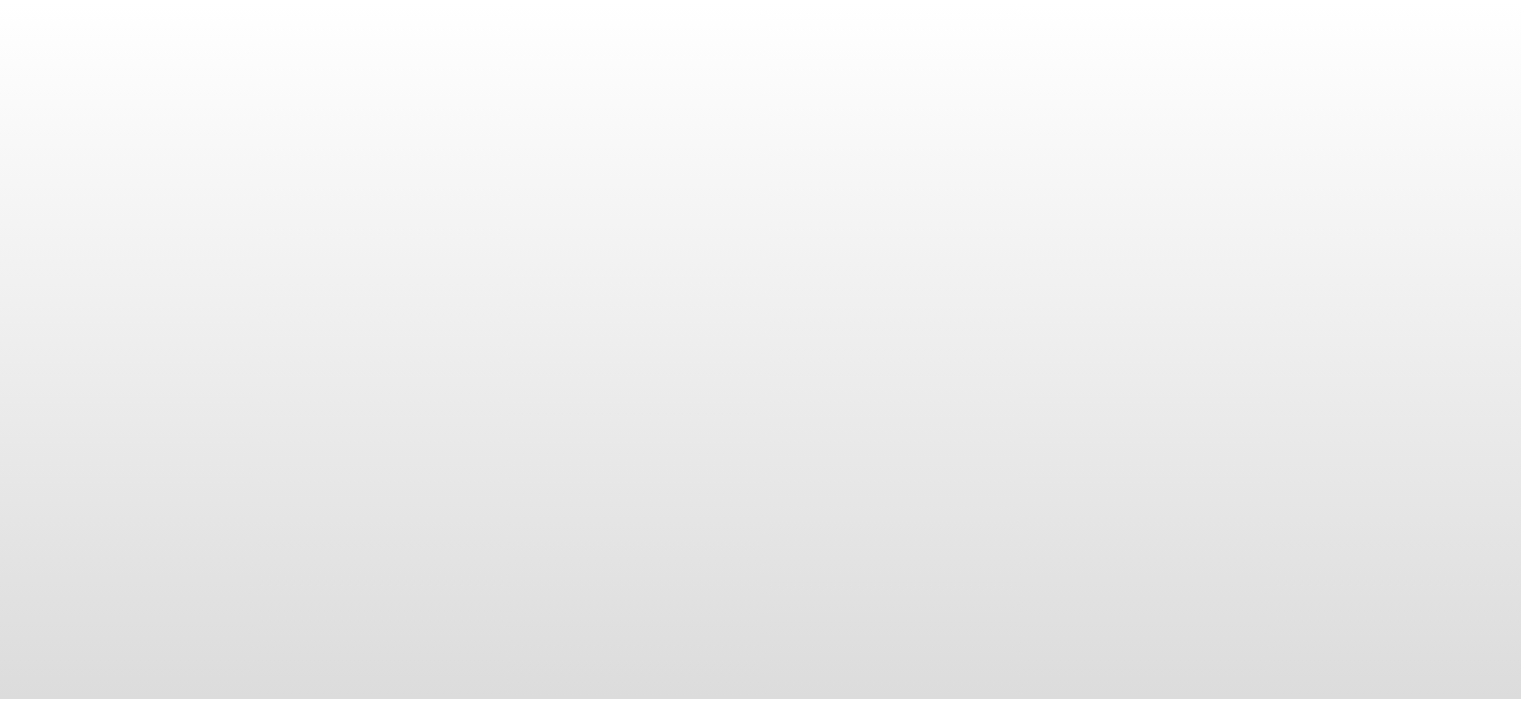 scroll, scrollTop: 0, scrollLeft: 0, axis: both 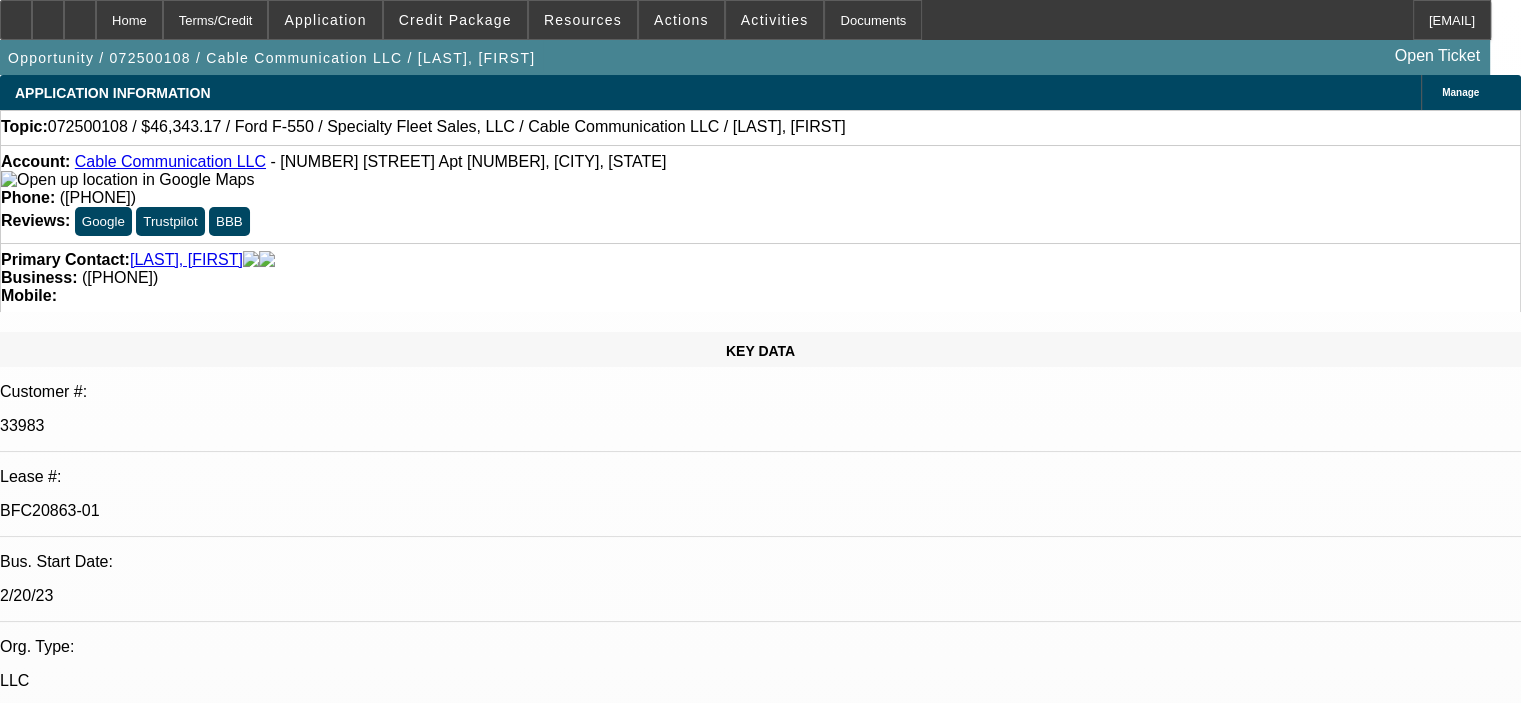 select on "0" 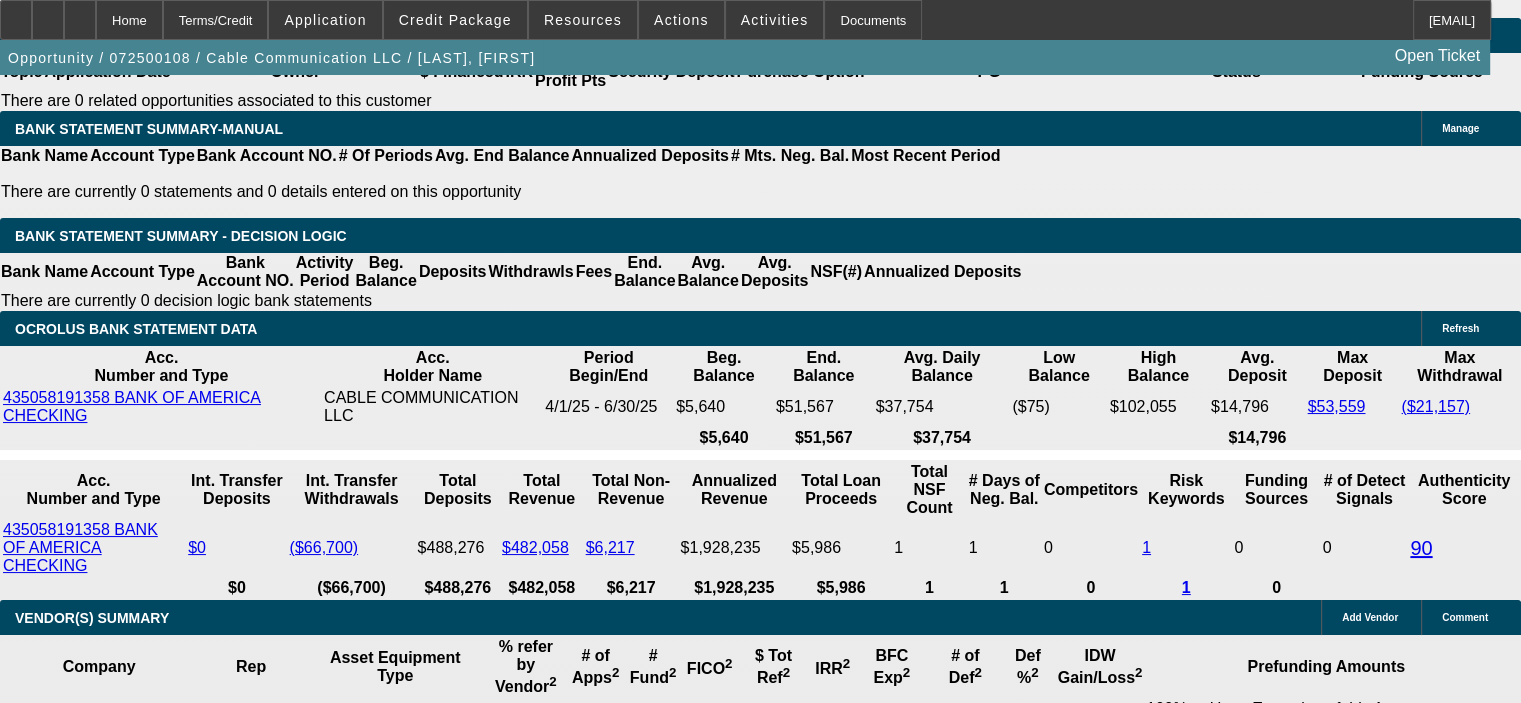scroll, scrollTop: 3700, scrollLeft: 0, axis: vertical 